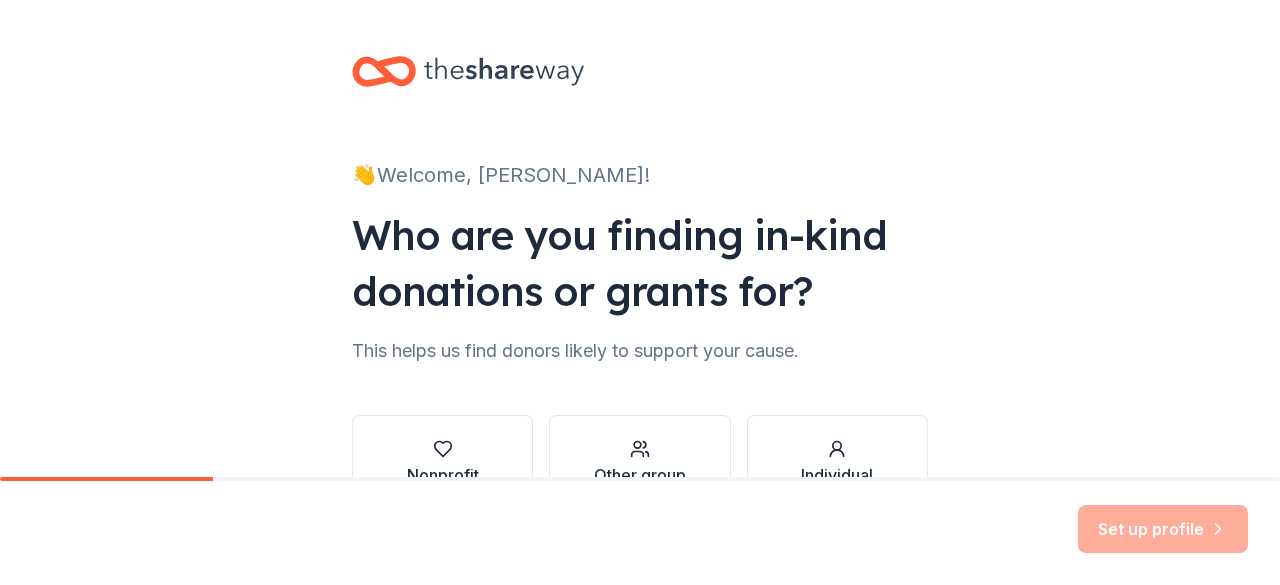 scroll, scrollTop: 0, scrollLeft: 0, axis: both 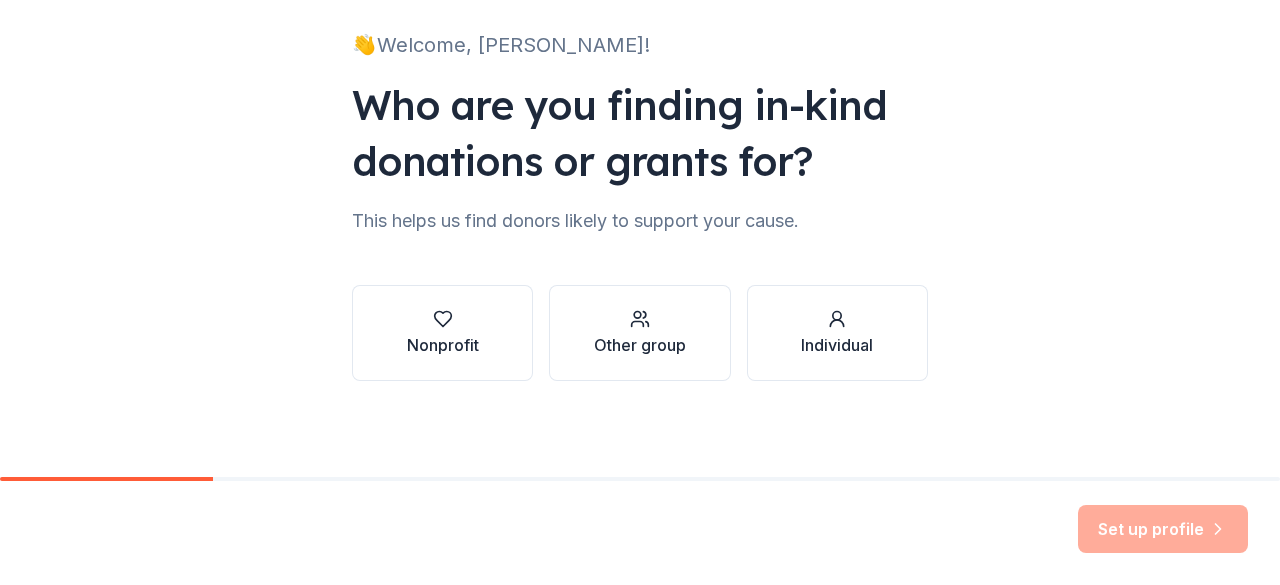 click 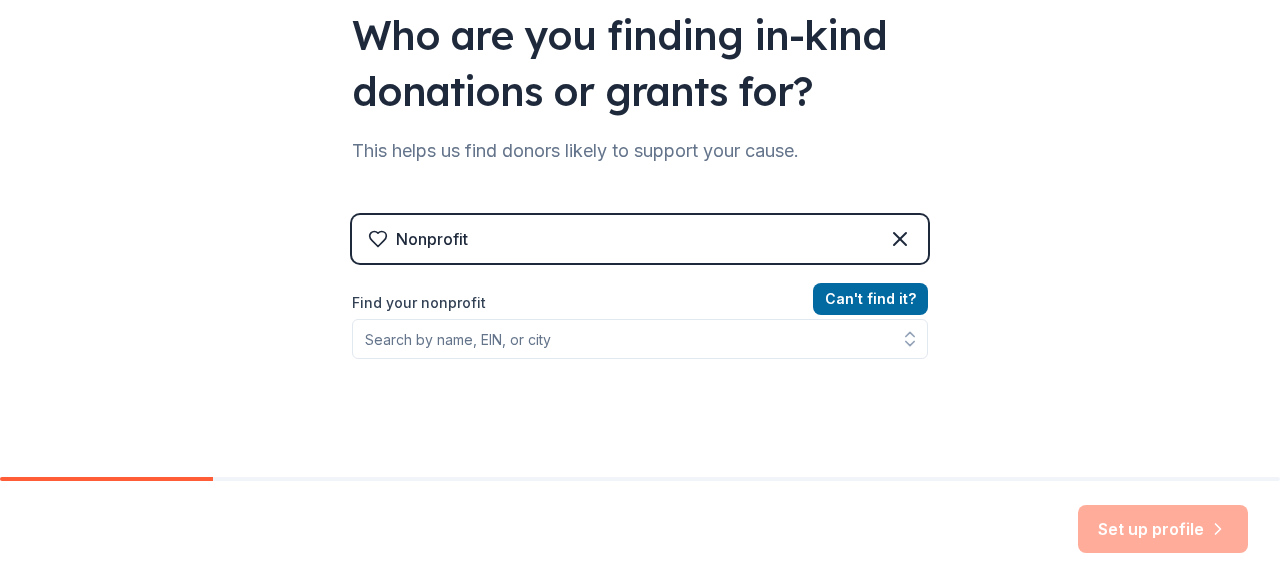 scroll, scrollTop: 230, scrollLeft: 0, axis: vertical 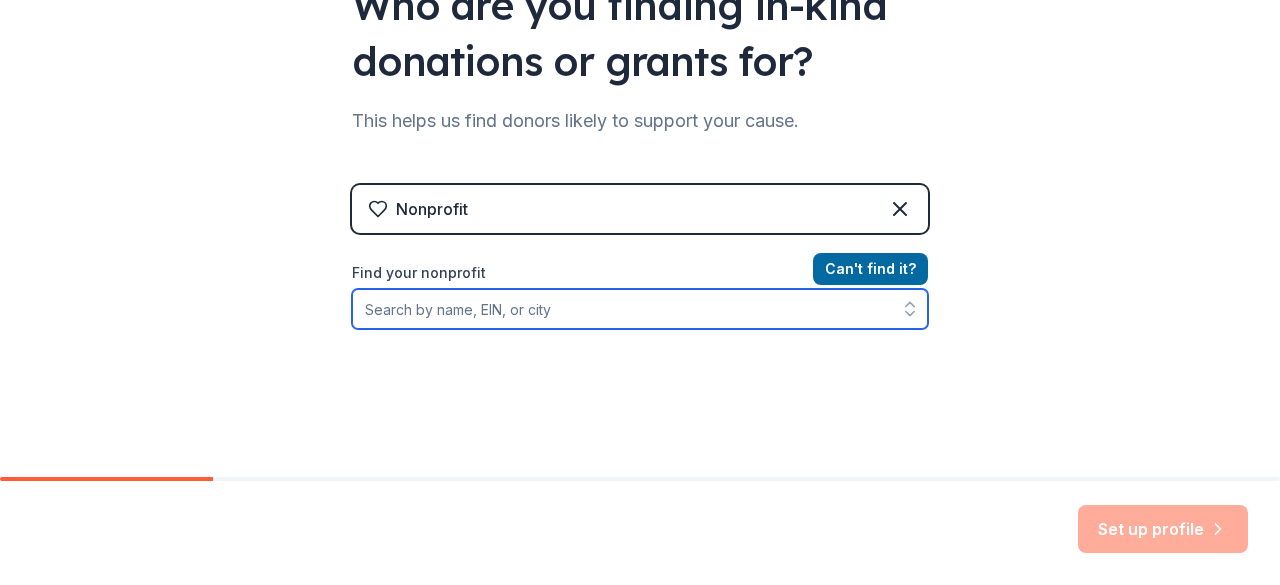click on "Find your nonprofit" at bounding box center [640, 309] 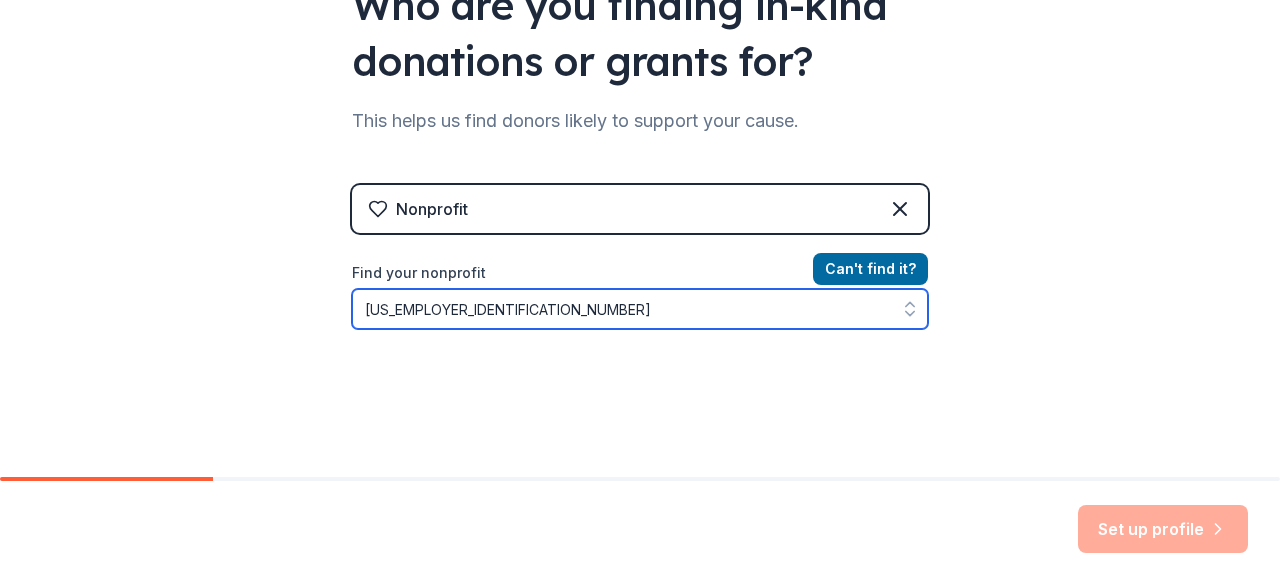 click on "[US_EMPLOYER_IDENTIFICATION_NUMBER]" at bounding box center [640, 309] 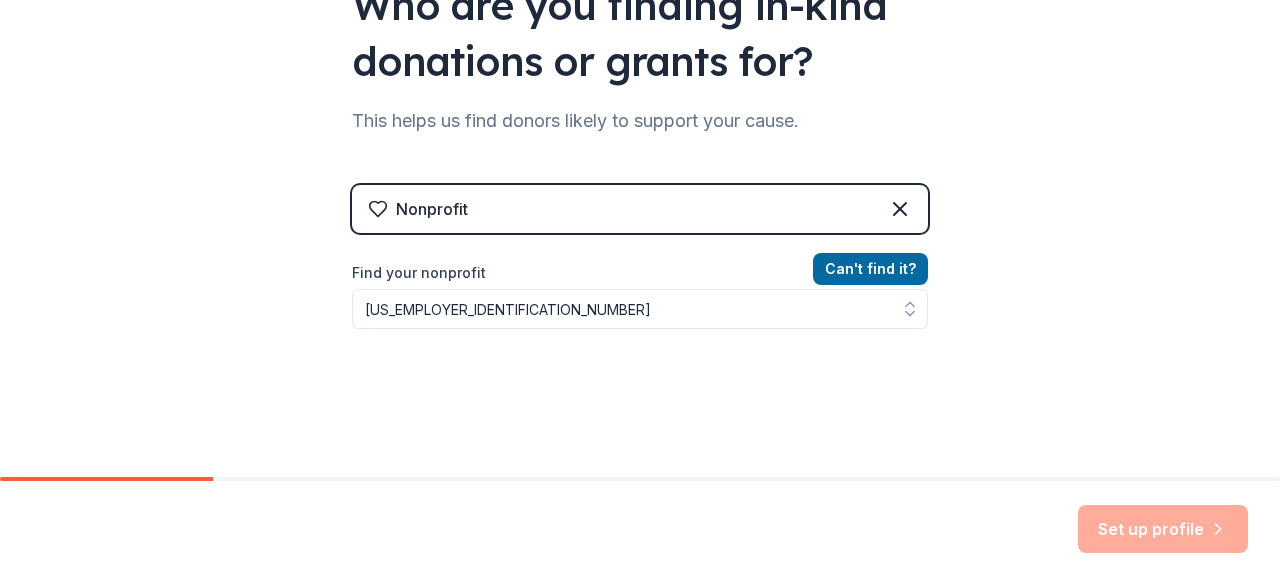 click on "Set up profile" at bounding box center (1163, 529) 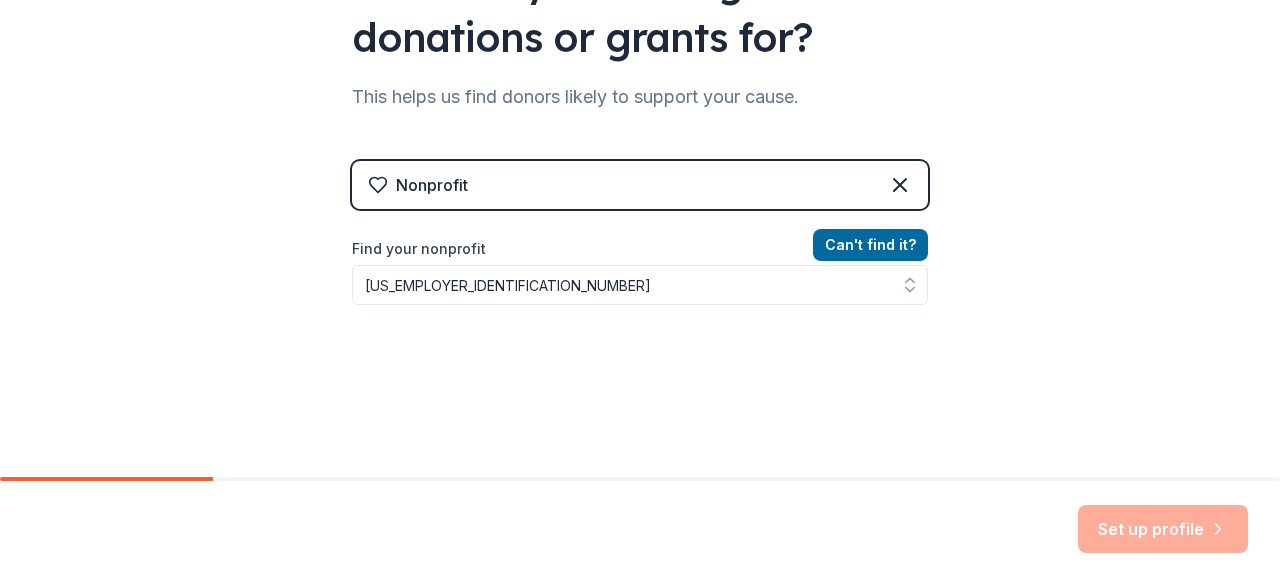 scroll, scrollTop: 300, scrollLeft: 0, axis: vertical 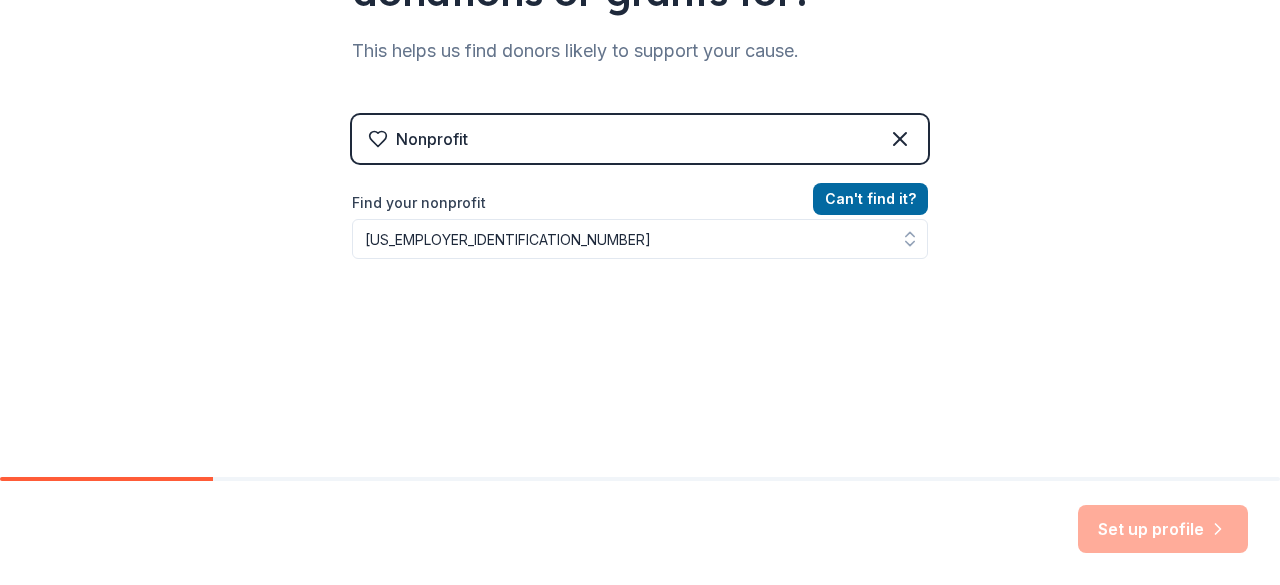 click on "Can ' t find it?" at bounding box center [870, 199] 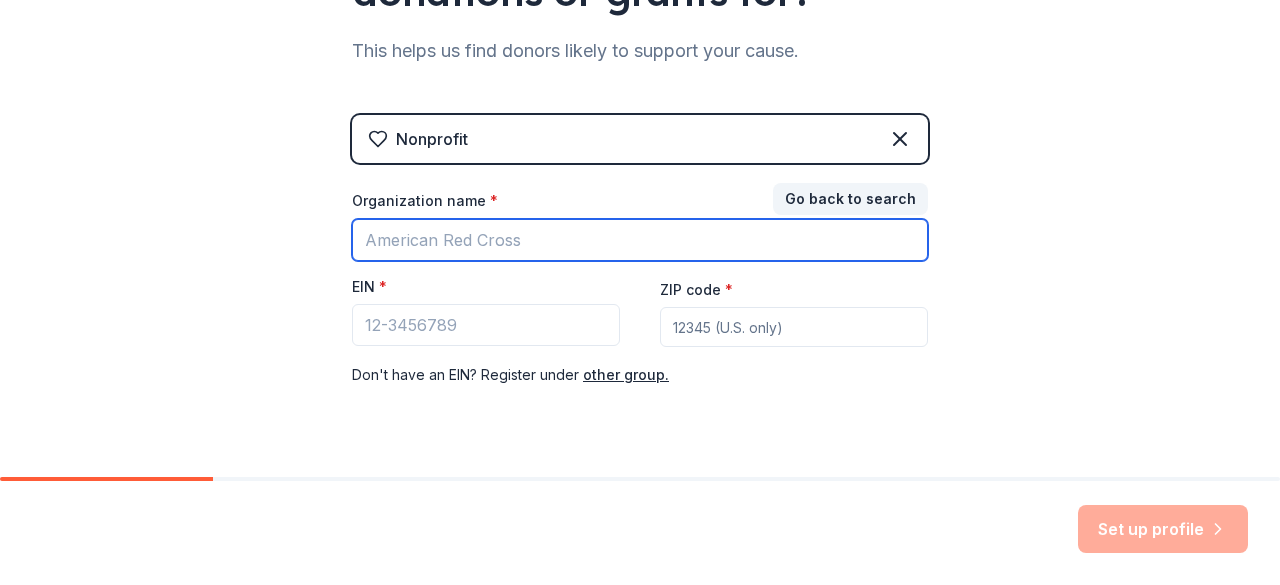 click on "Organization name *" at bounding box center (640, 240) 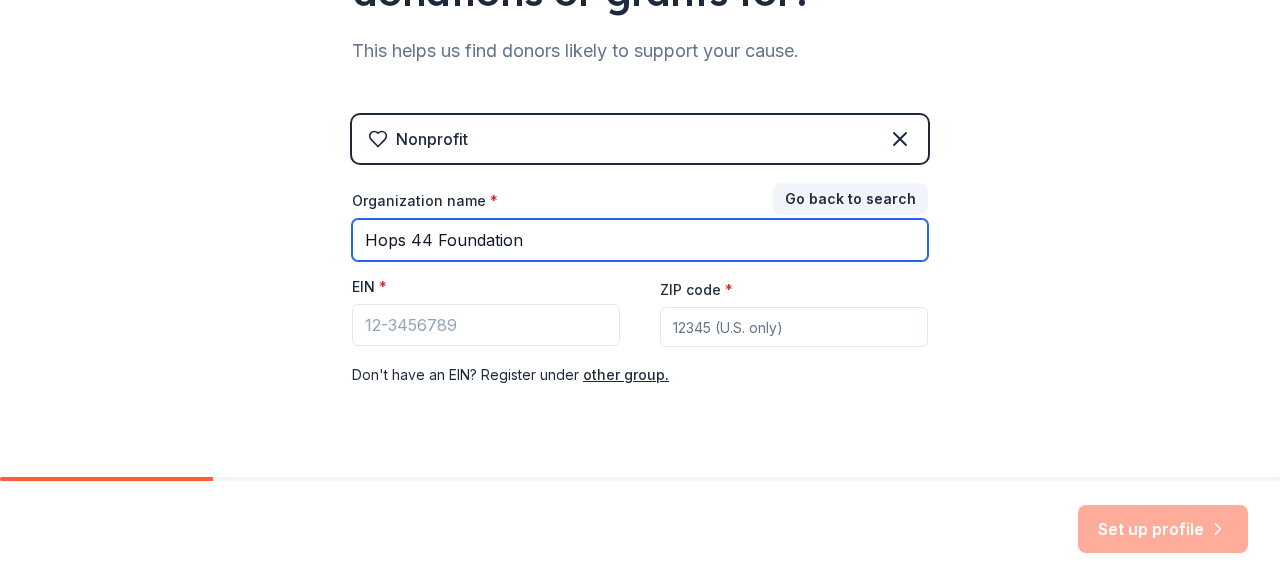 type on "Hops 44 Foundation" 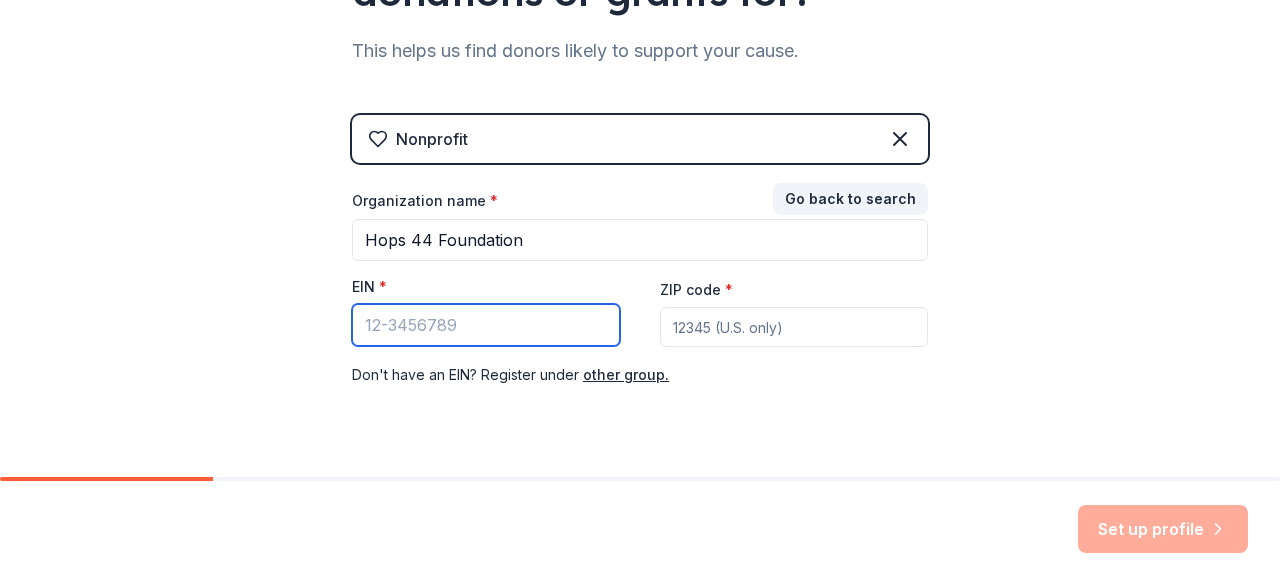 click on "EIN *" at bounding box center (486, 325) 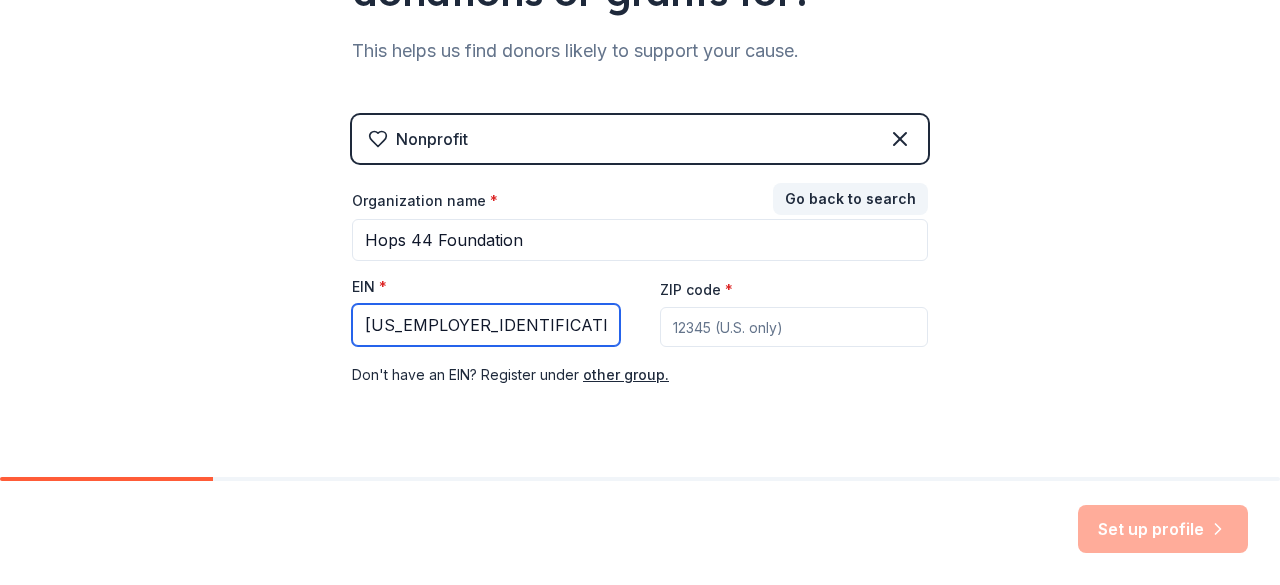 click on "[US_EMPLOYER_IDENTIFICATION_NUMBER]" at bounding box center (486, 325) 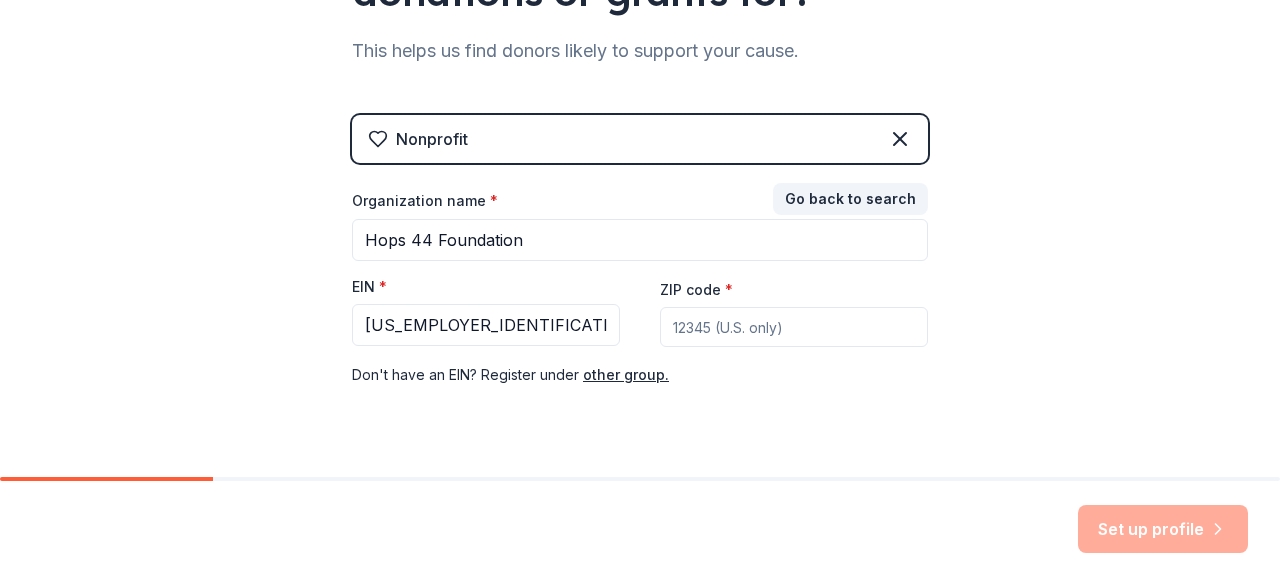 click on "ZIP code *" at bounding box center [794, 327] 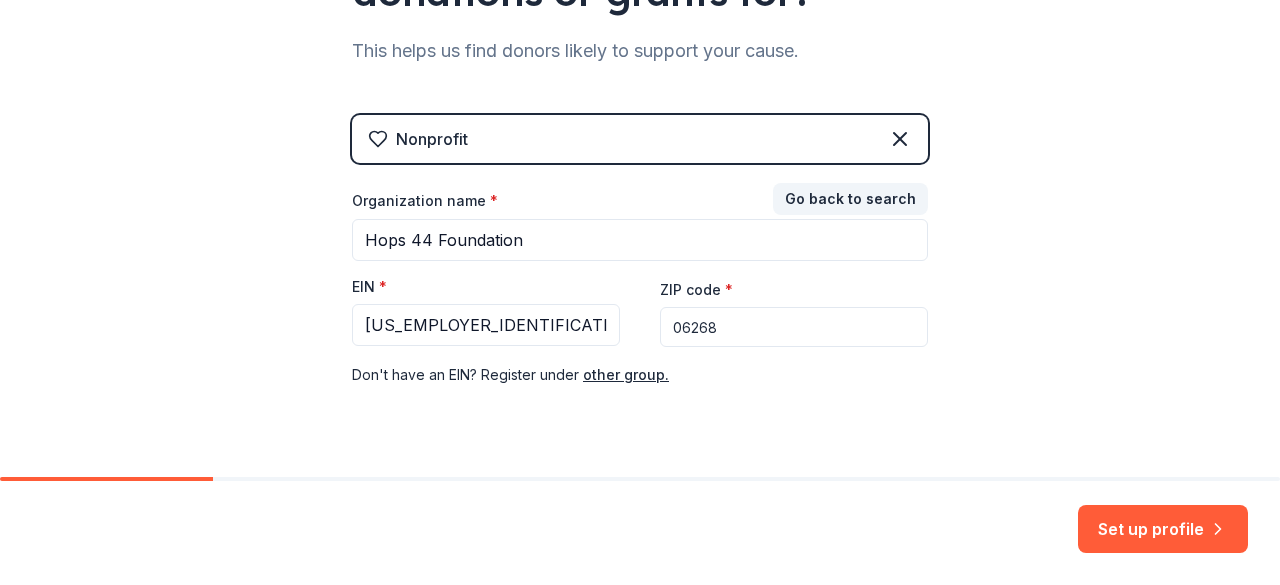type on "06268" 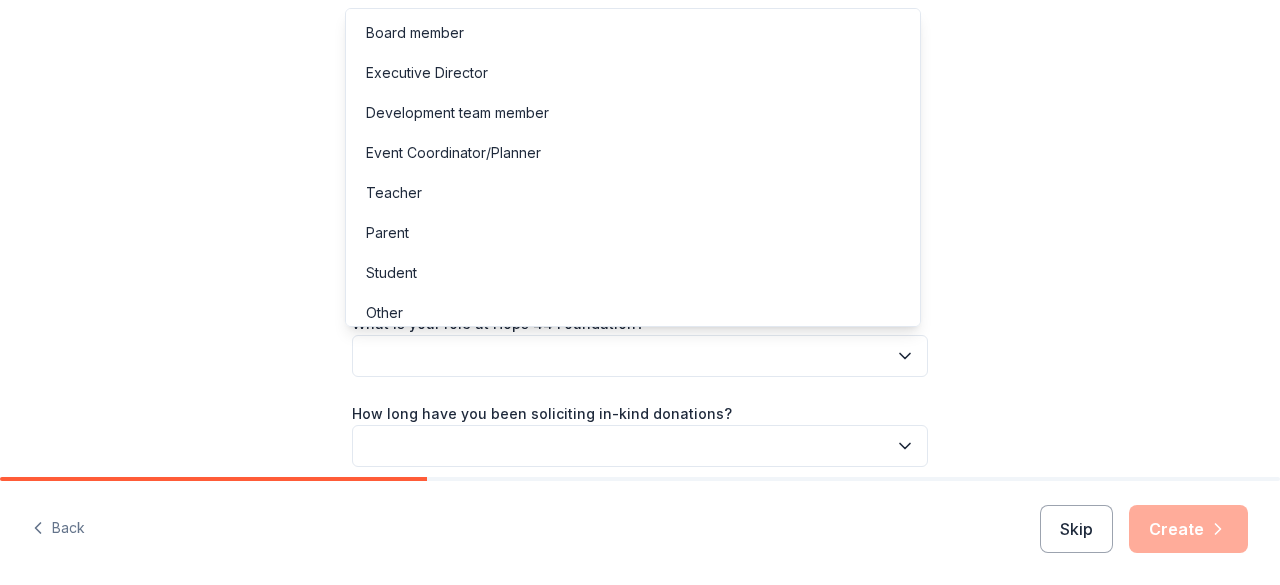 click at bounding box center [640, 356] 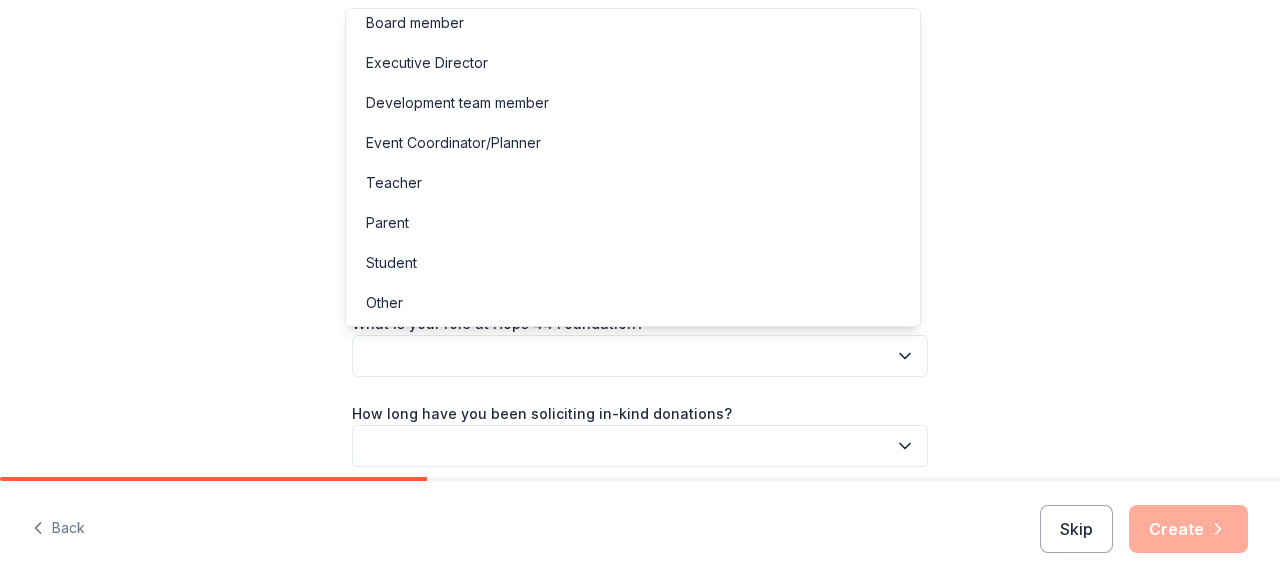 click on "Other" at bounding box center (384, 303) 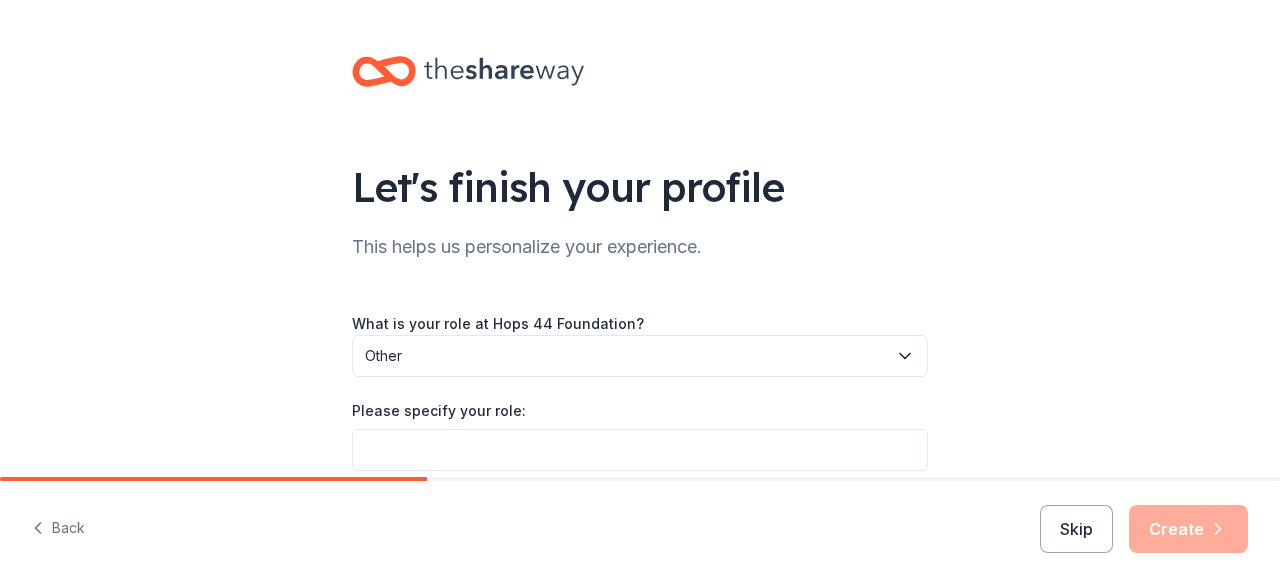 scroll, scrollTop: 100, scrollLeft: 0, axis: vertical 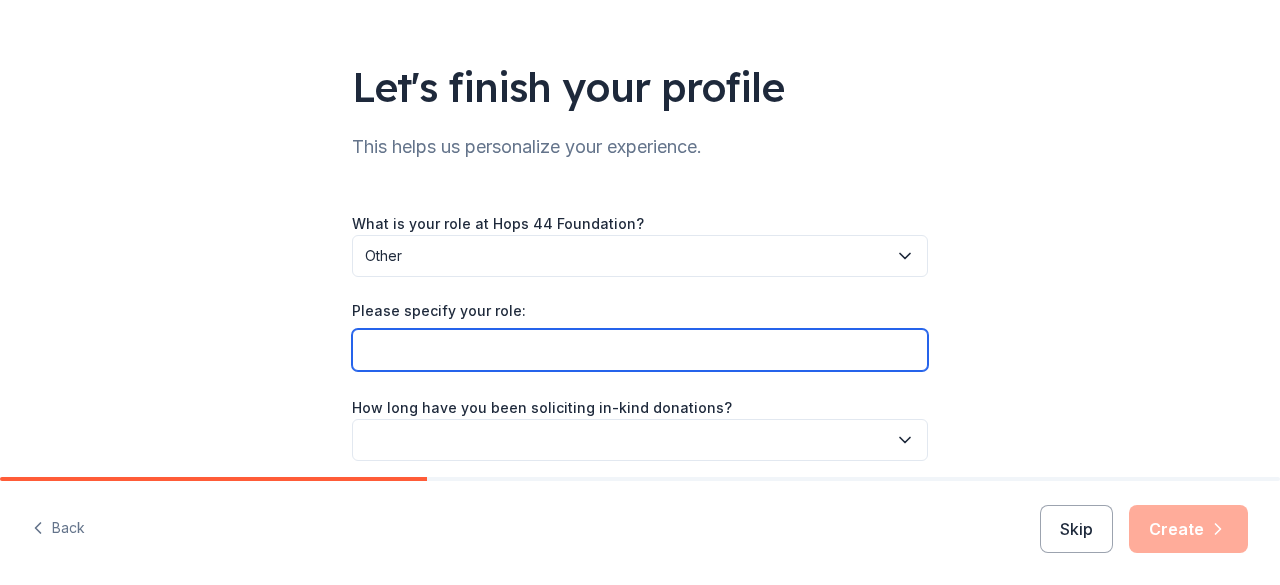 click on "Please specify your role:" at bounding box center (640, 350) 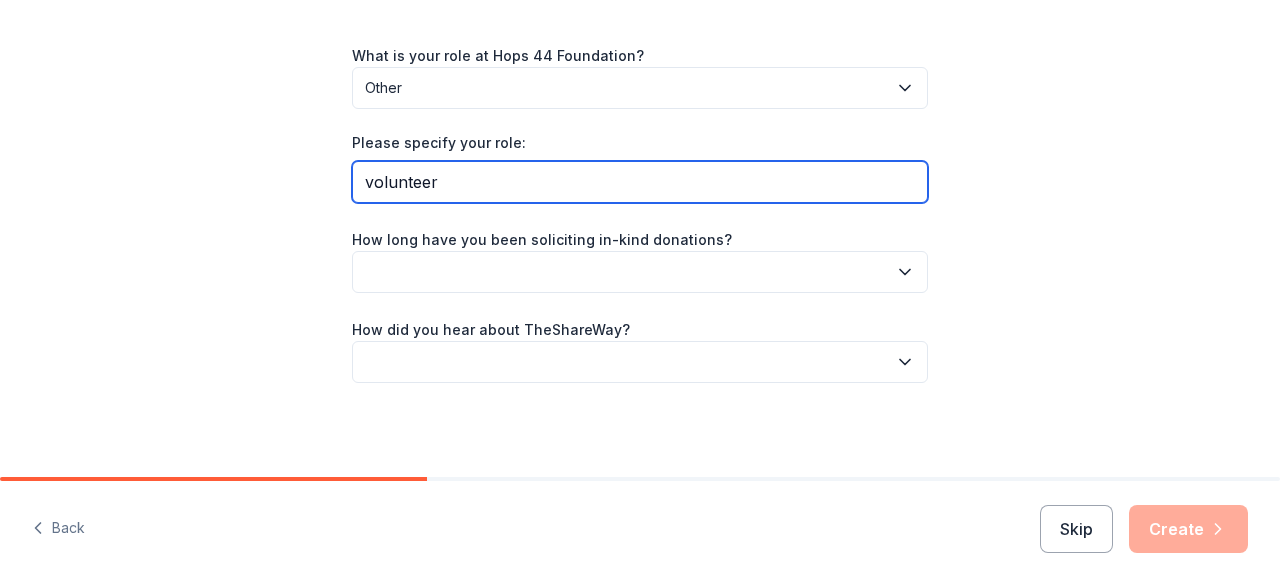 scroll, scrollTop: 268, scrollLeft: 0, axis: vertical 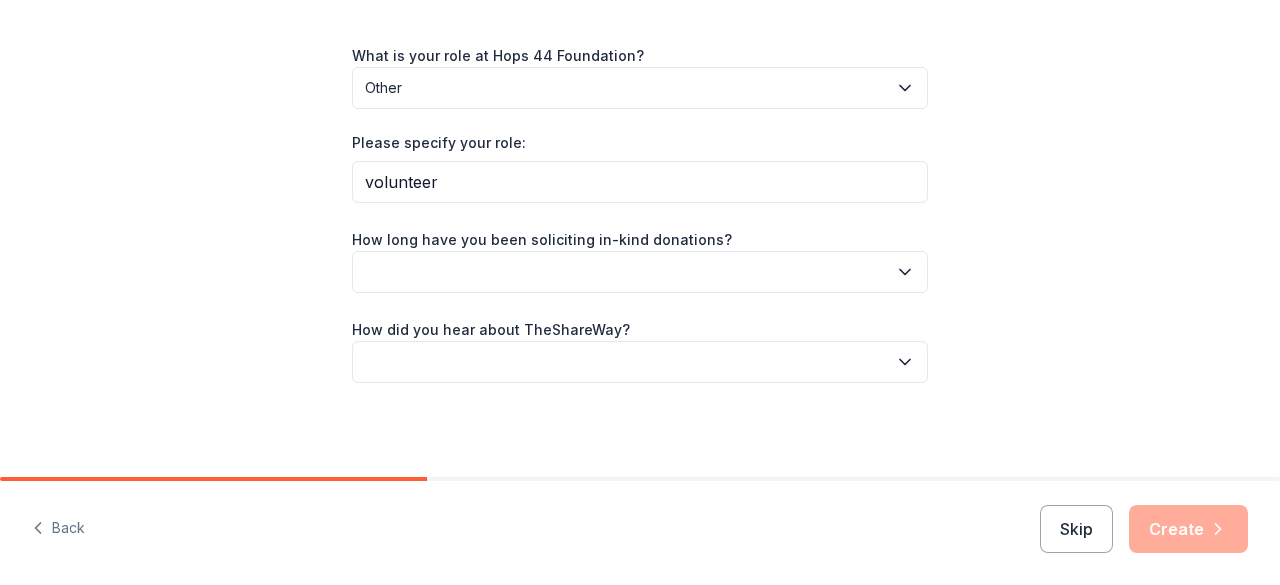 click at bounding box center [640, 272] 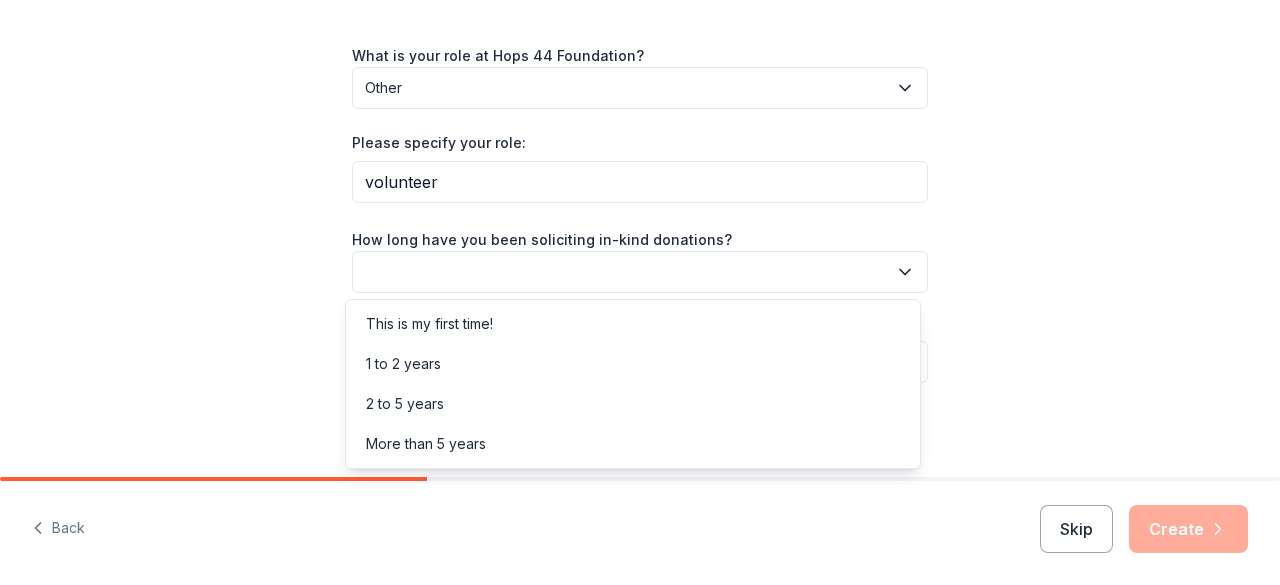 click on "This is my first time!" at bounding box center [633, 324] 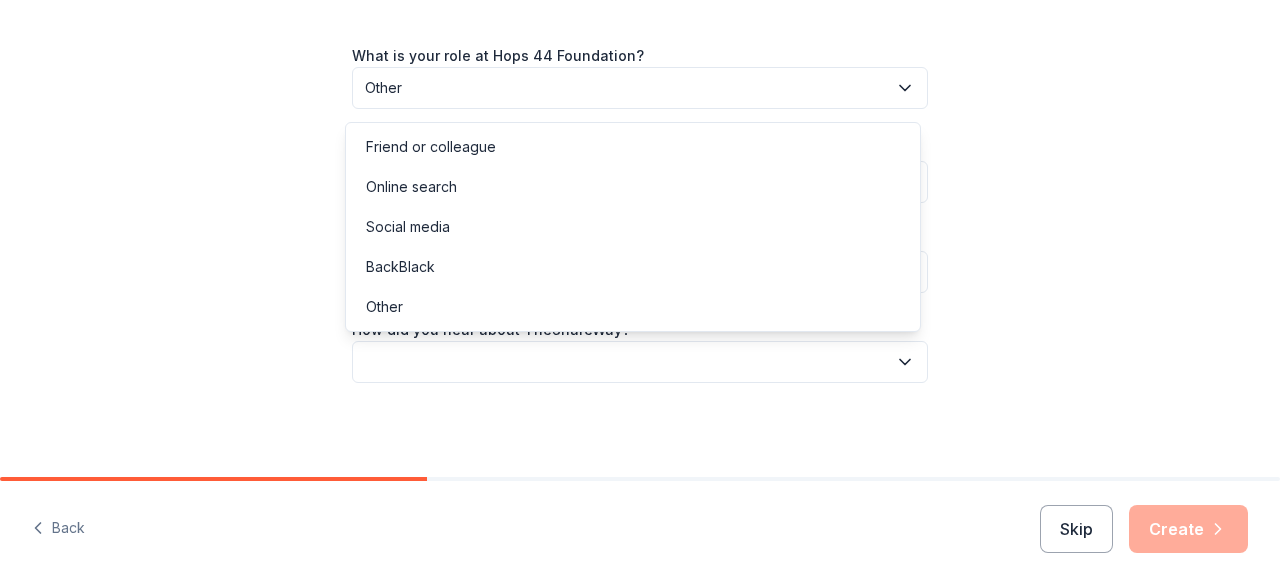 click at bounding box center (640, 362) 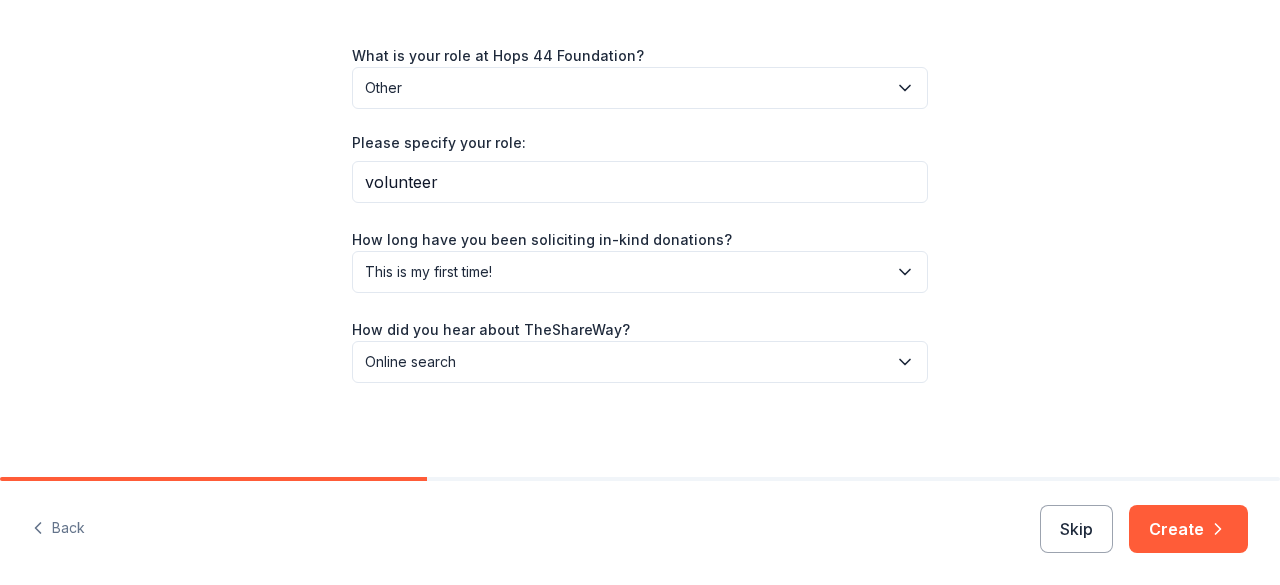 click on "Create" at bounding box center (1188, 529) 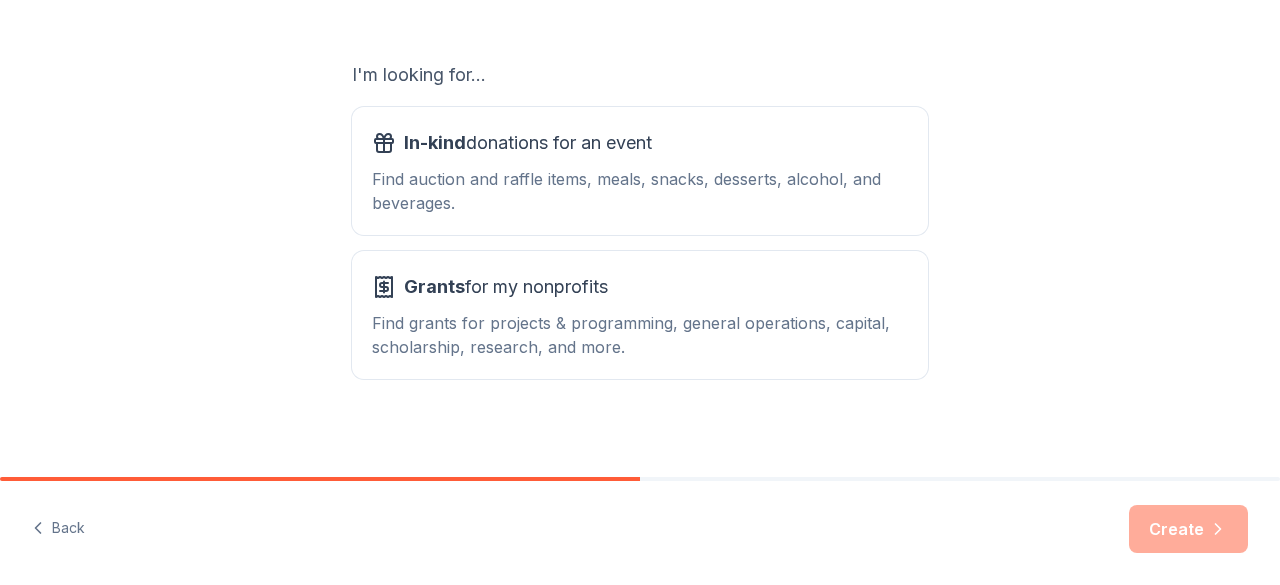scroll, scrollTop: 330, scrollLeft: 0, axis: vertical 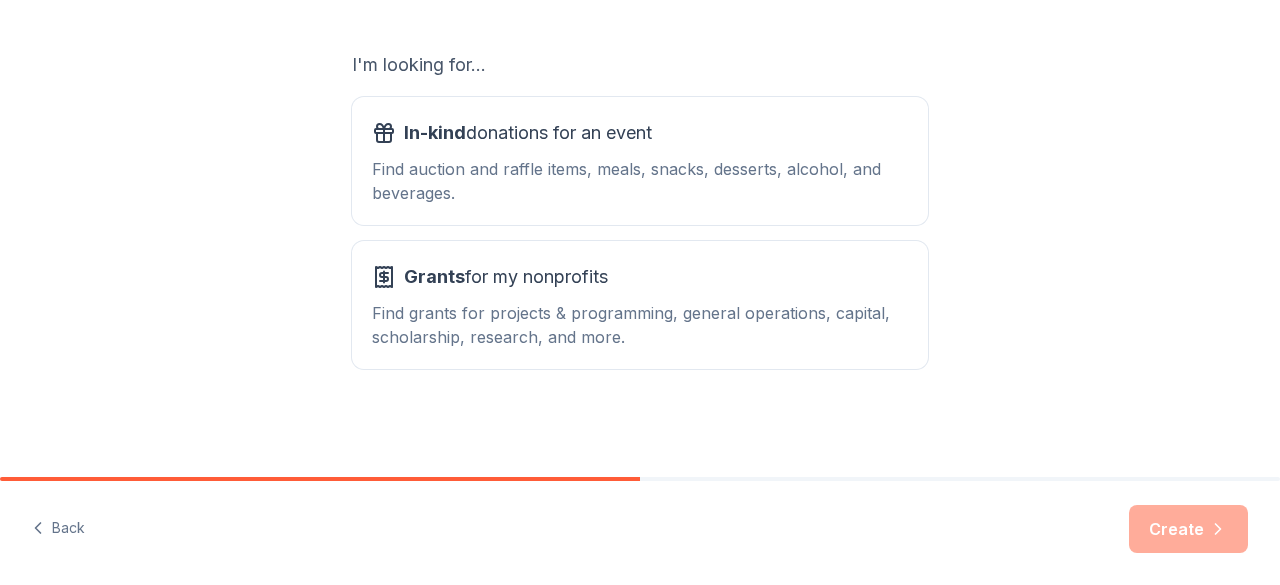 click on "Find auction and raffle items, meals, snacks, desserts, alcohol, and beverages." at bounding box center [640, 181] 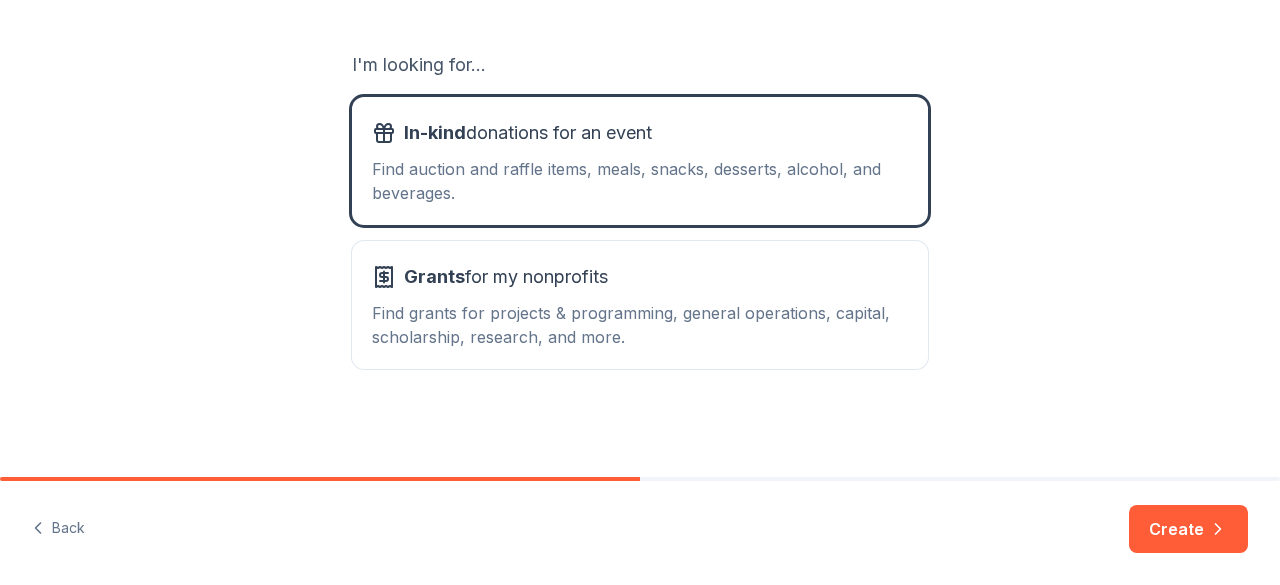 click on "Create" at bounding box center (1188, 529) 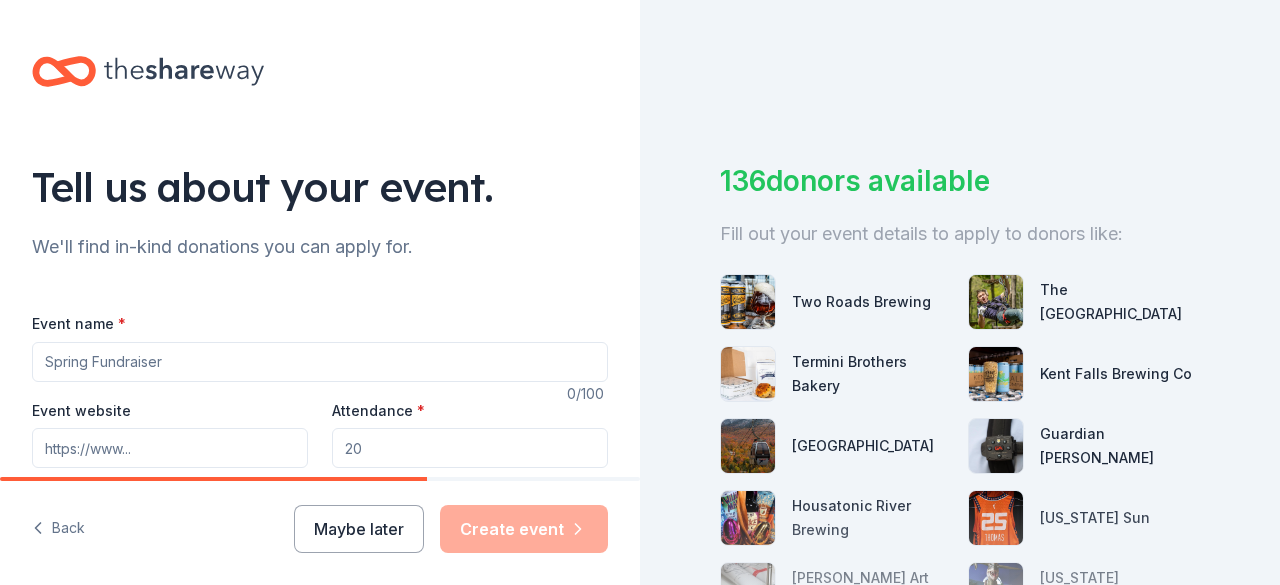 click on "Event name *" at bounding box center (320, 362) 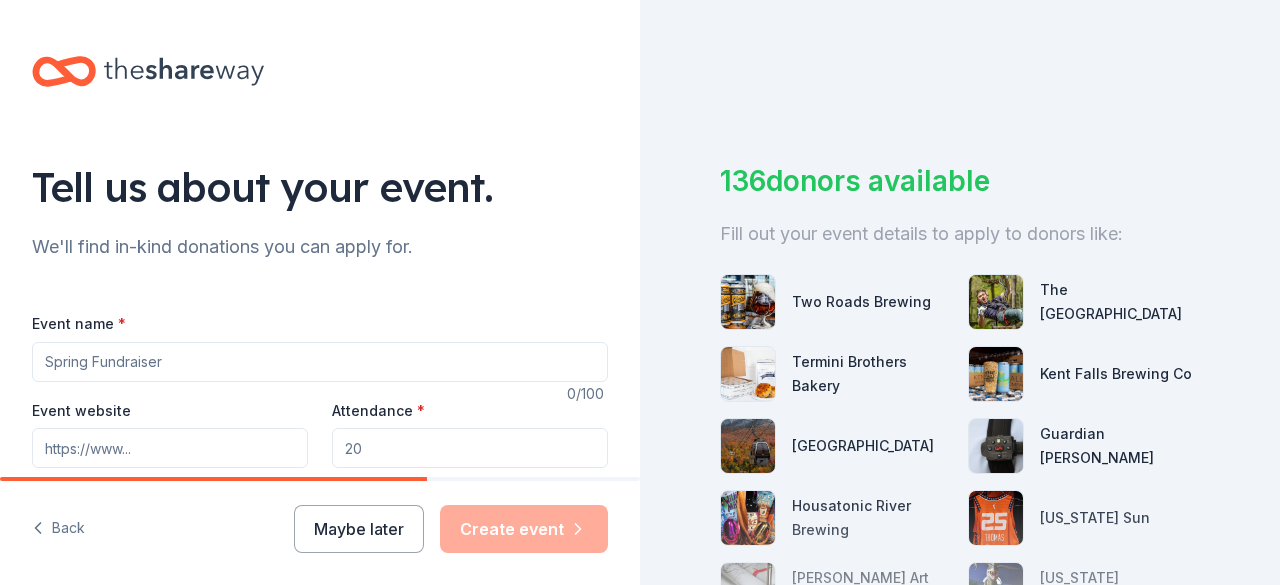 type on "G" 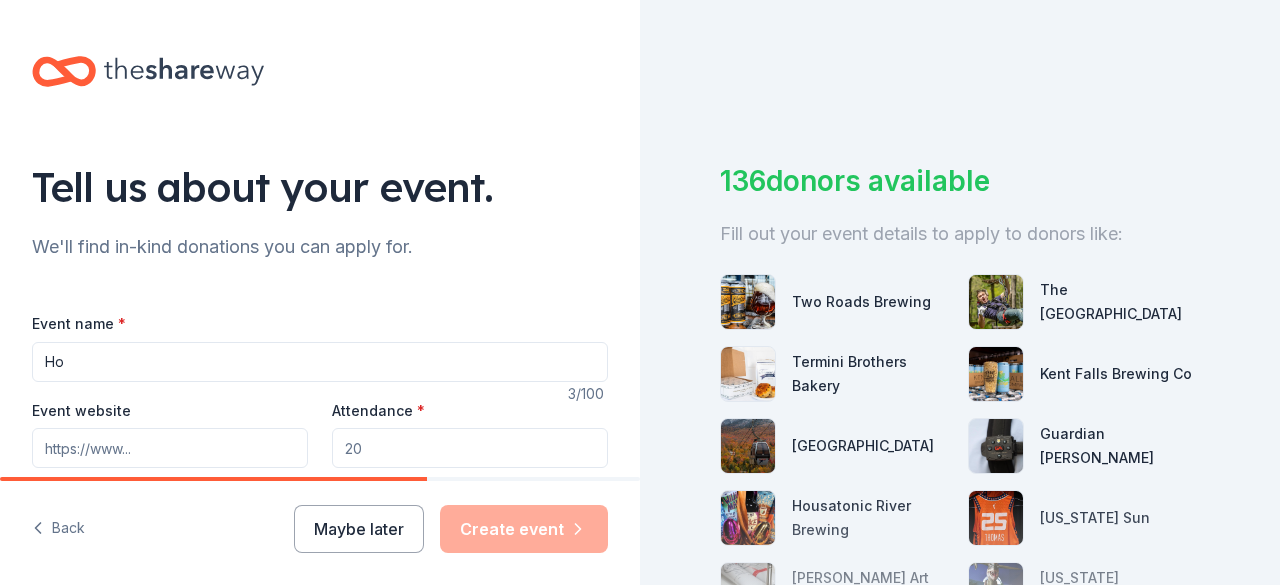 type on "H" 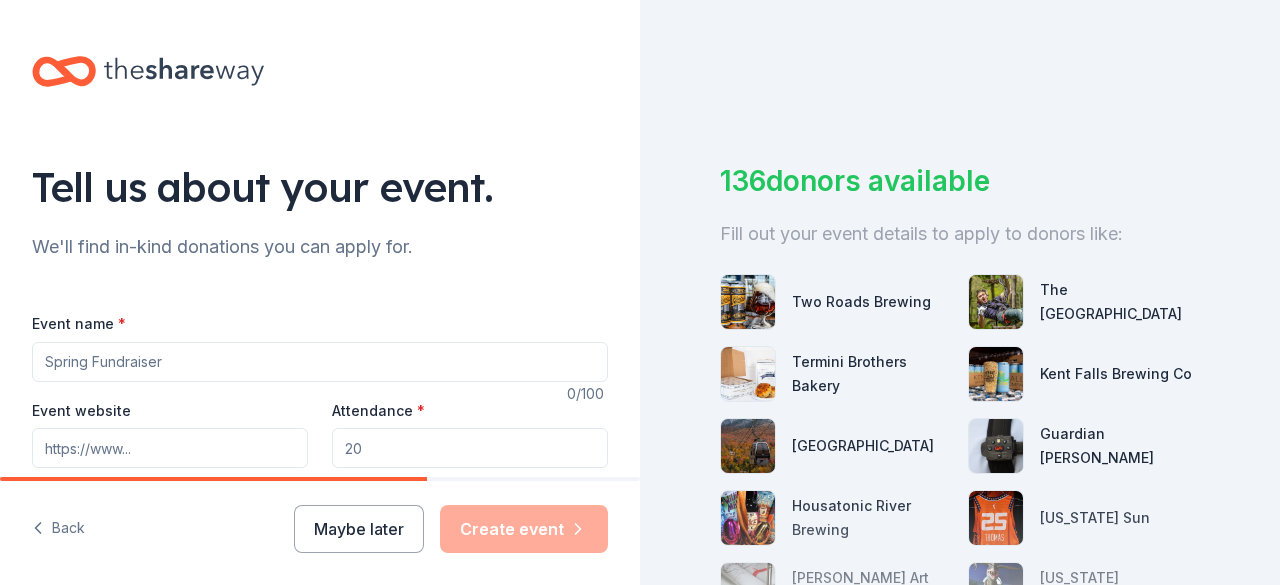 paste on "Hops 44 Foundation 2nd Annual Charity Golf Tournament" 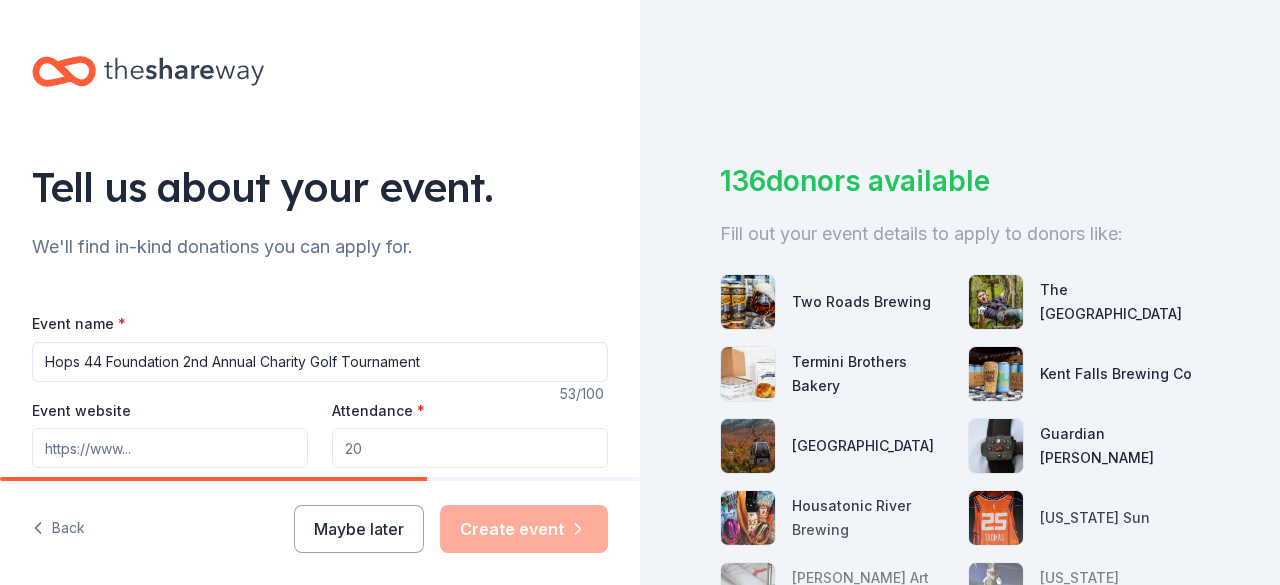 scroll, scrollTop: 100, scrollLeft: 0, axis: vertical 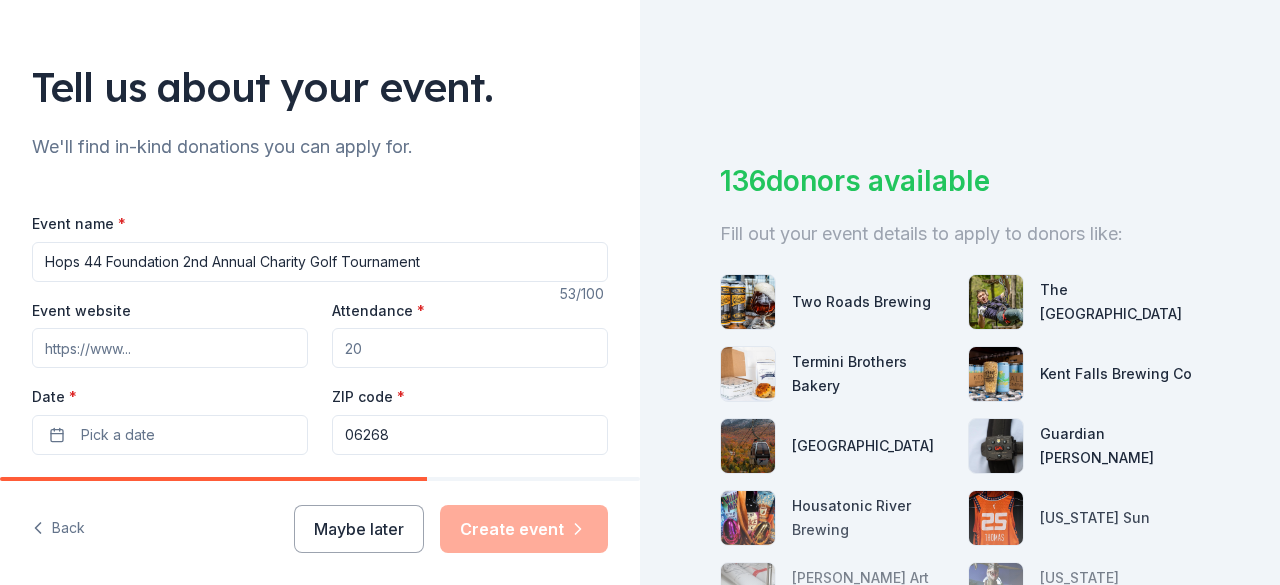 type on "Hops 44 Foundation 2nd Annual Charity Golf Tournament" 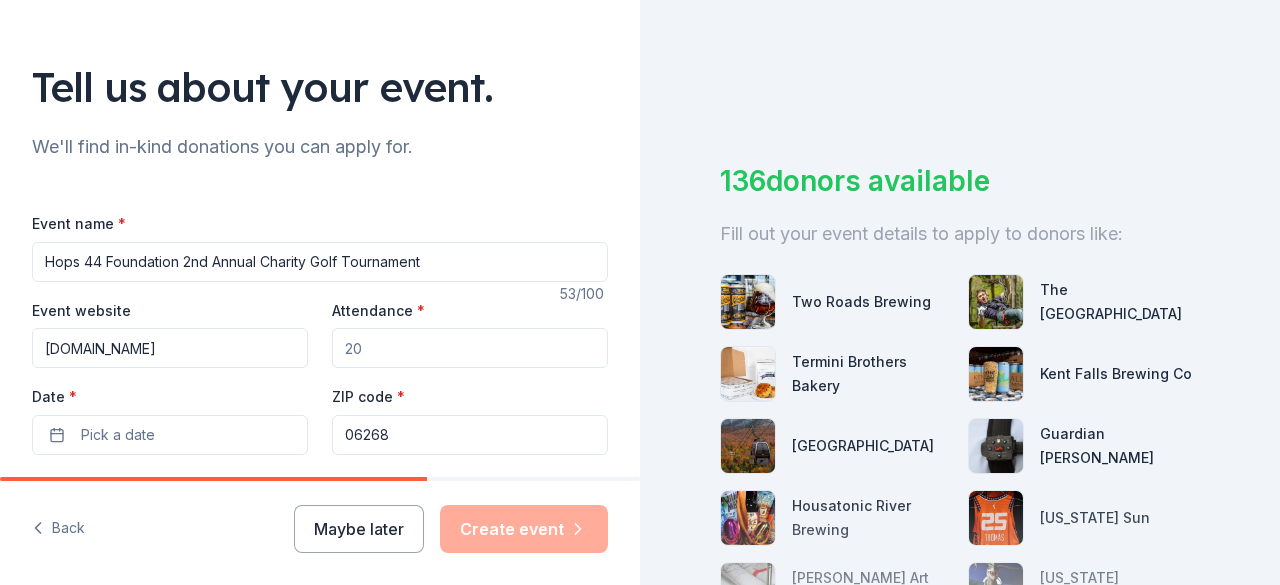 type on "www.hops44.com" 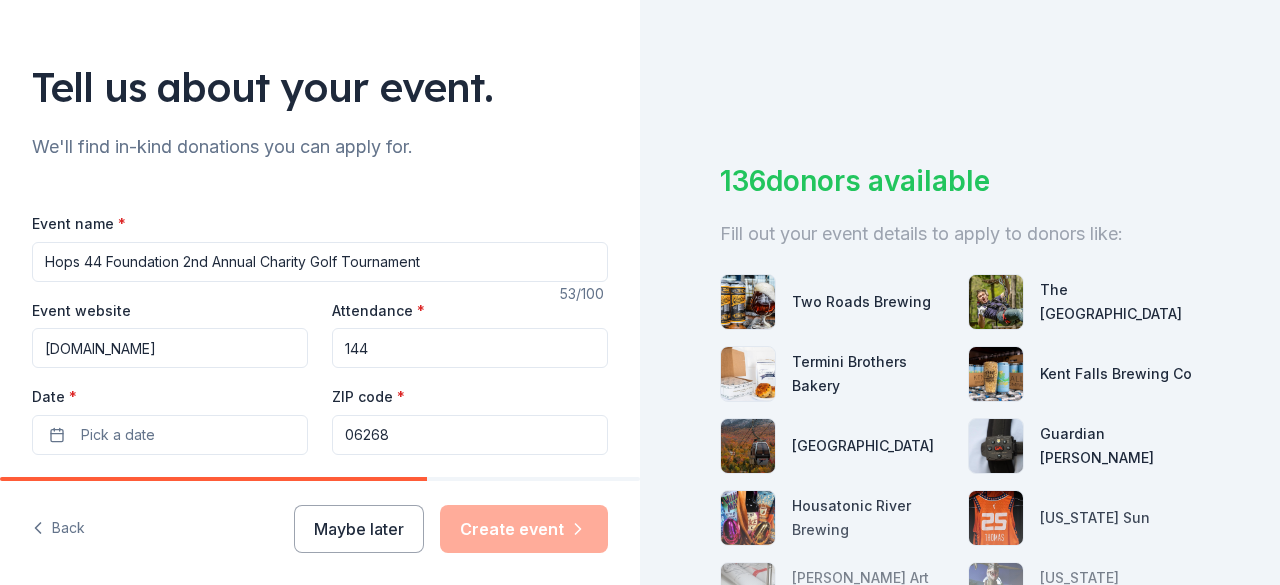 type on "144" 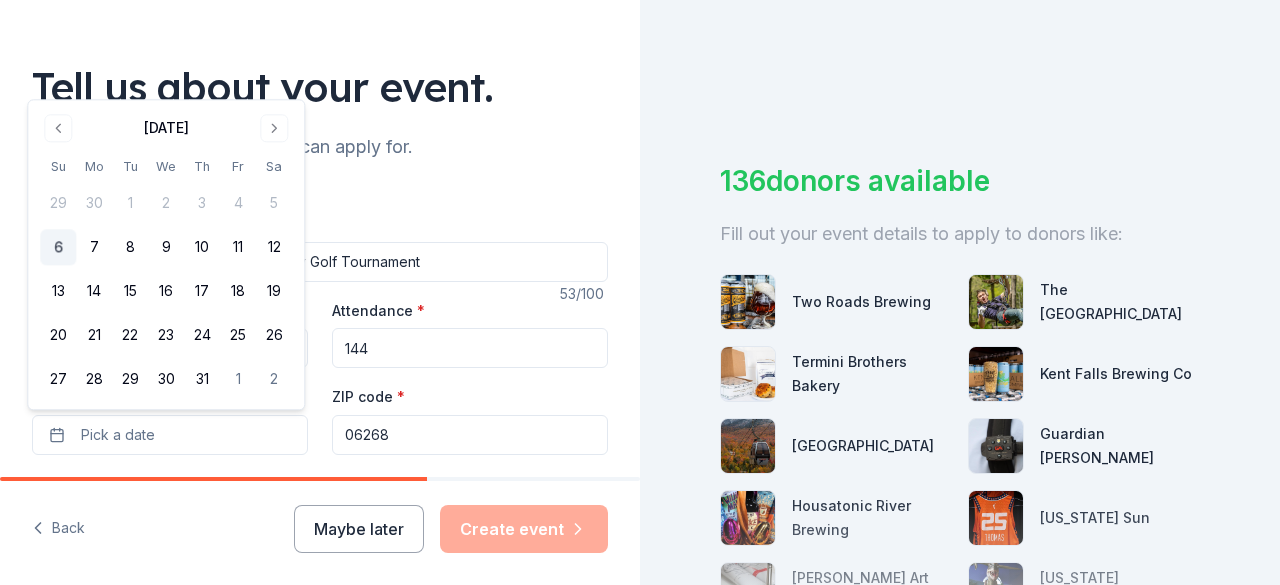 click at bounding box center (274, 128) 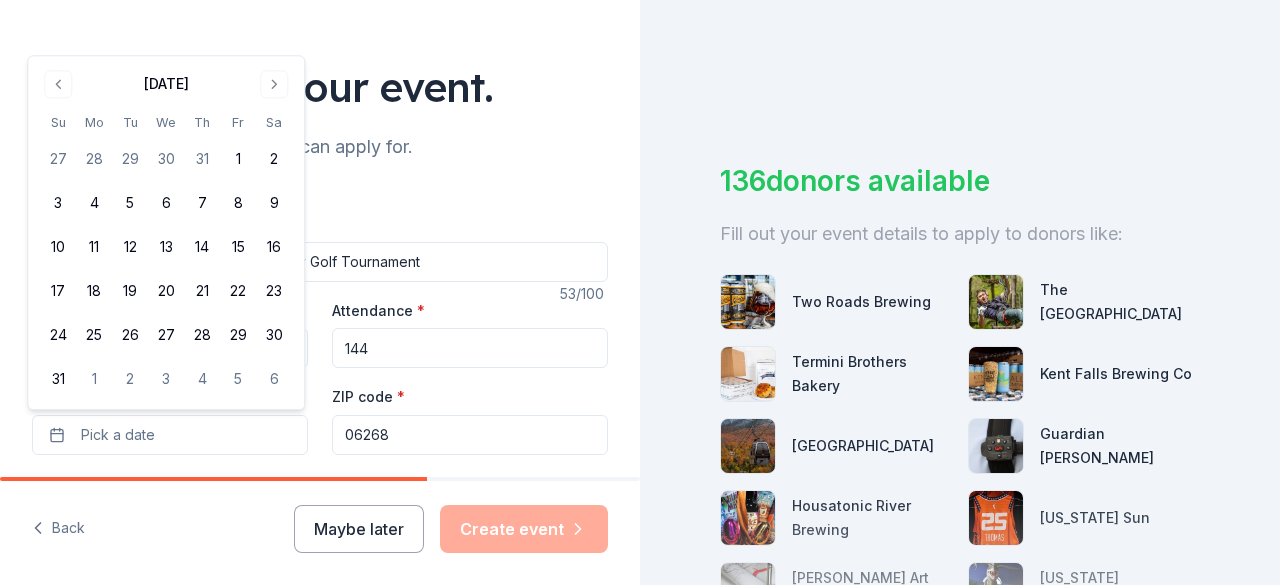 click on "4" at bounding box center (94, 204) 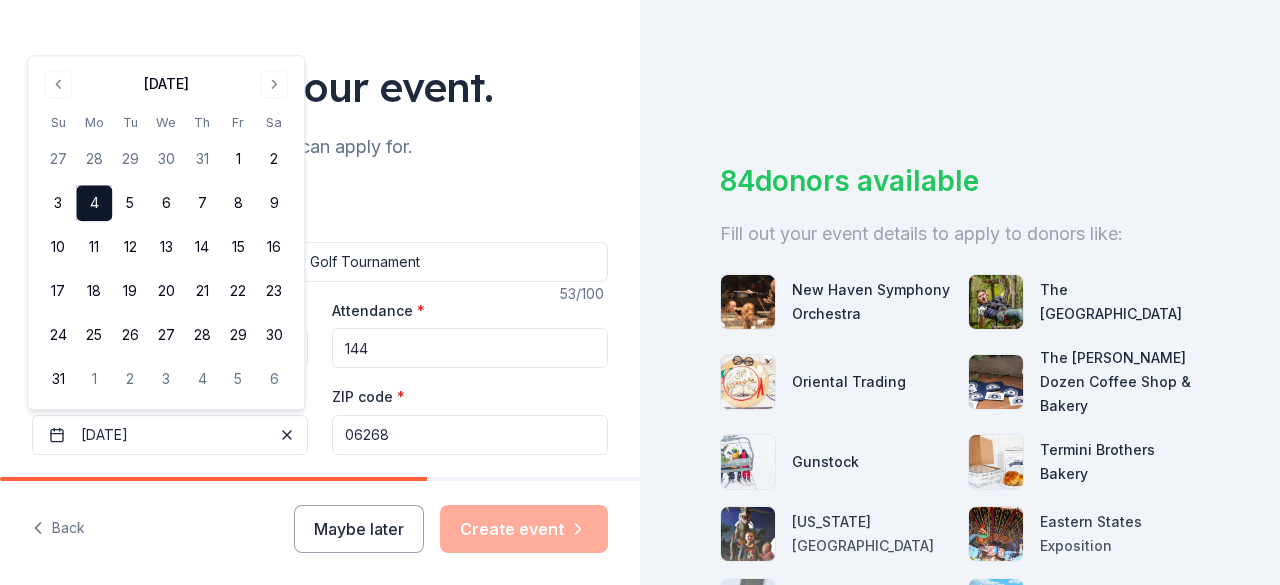 click on "06268" at bounding box center (470, 435) 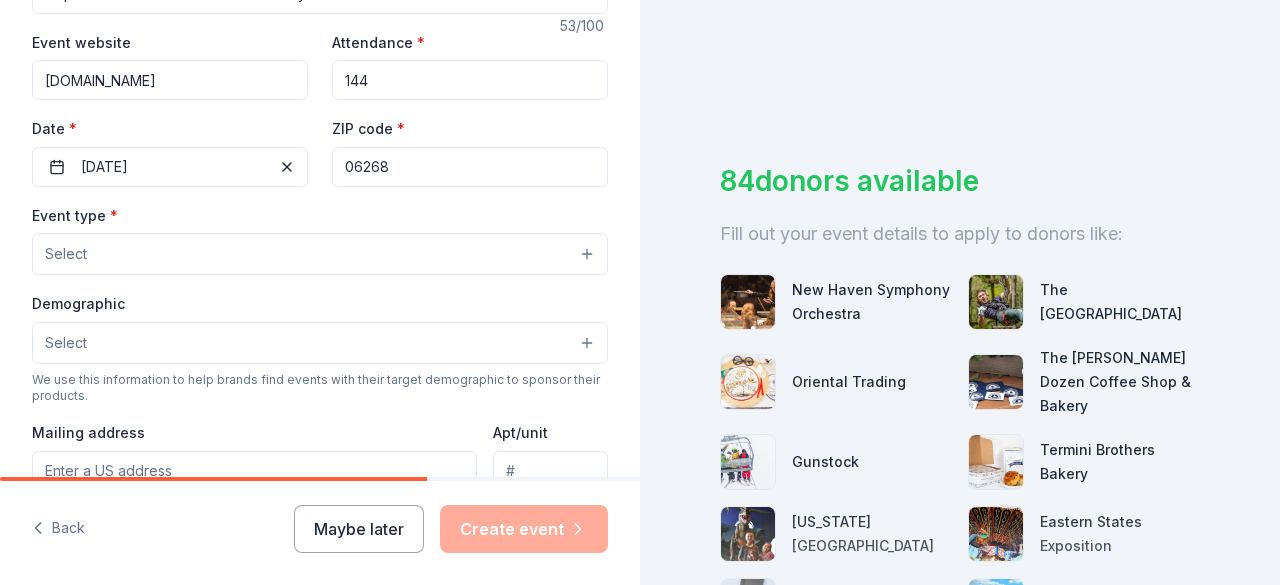 scroll, scrollTop: 400, scrollLeft: 0, axis: vertical 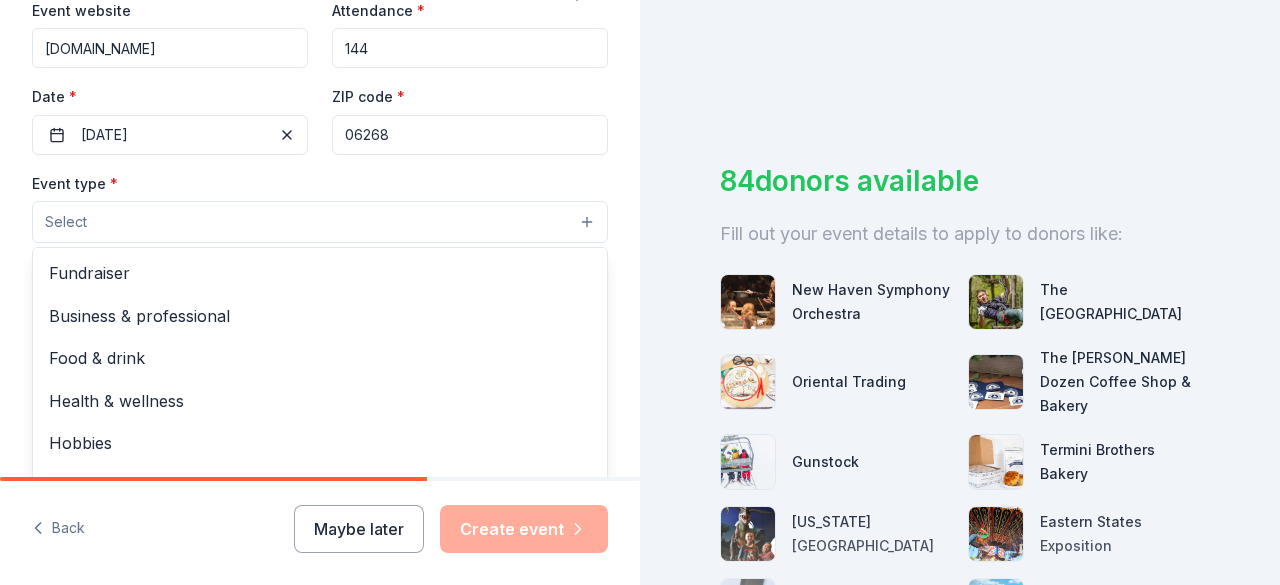 click on "Select" at bounding box center (320, 222) 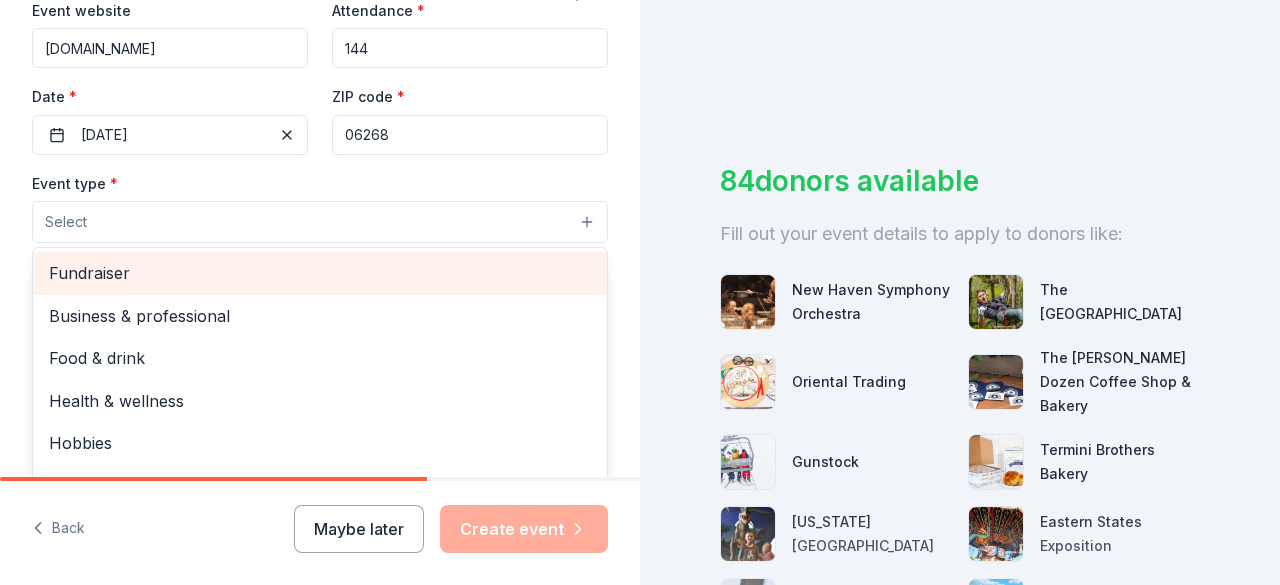 click on "Fundraiser" at bounding box center (320, 273) 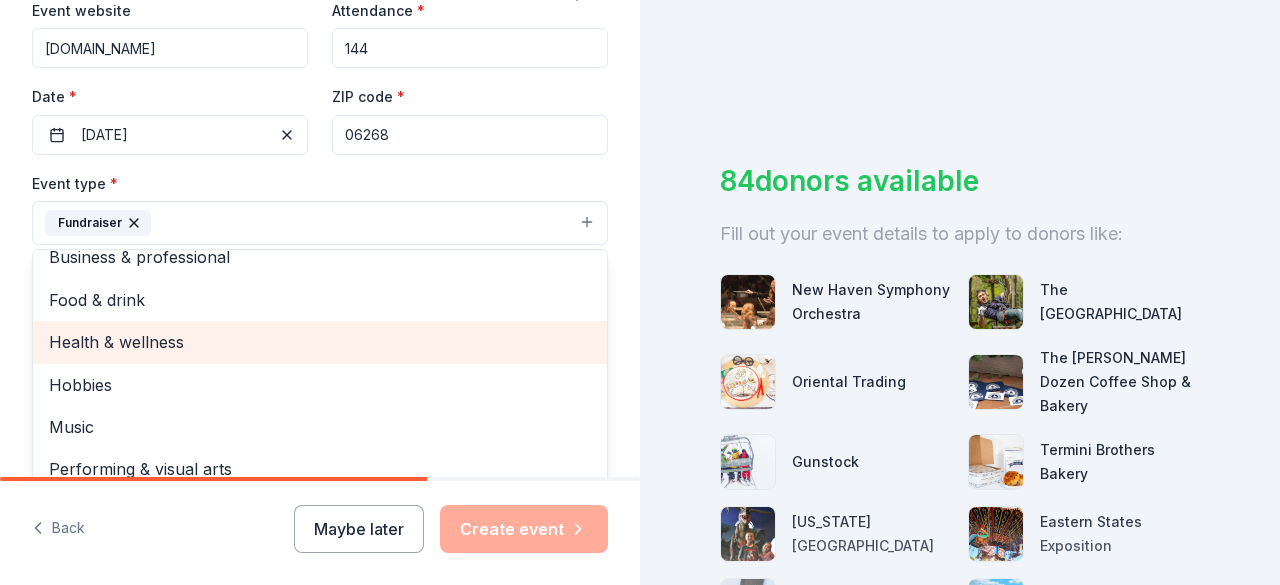 scroll, scrollTop: 24, scrollLeft: 0, axis: vertical 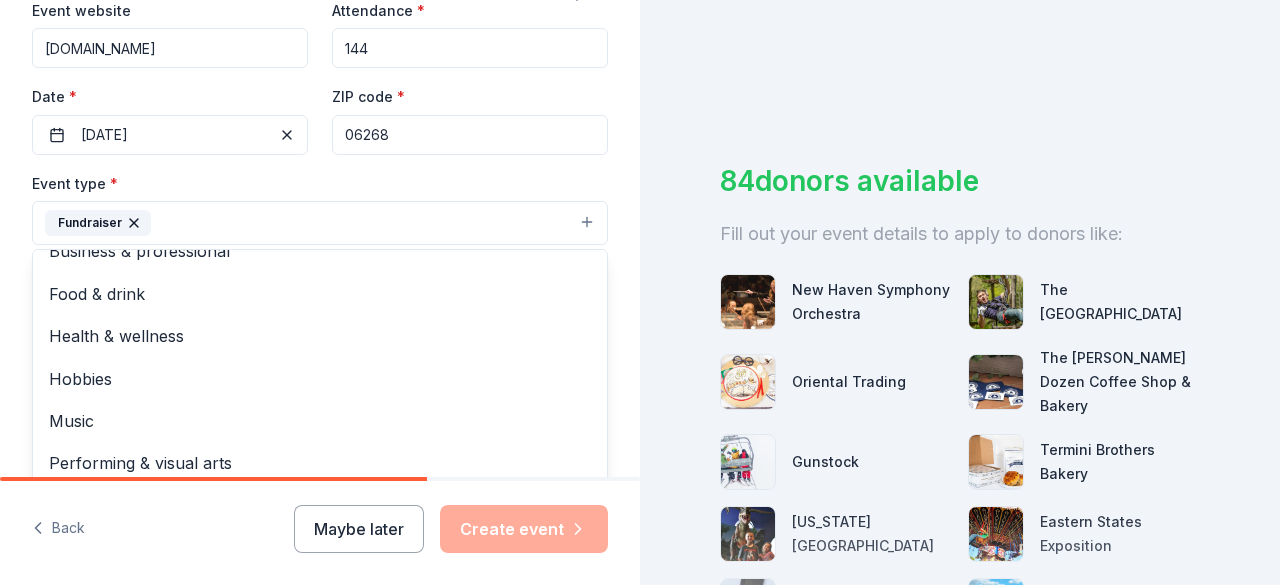 click on "Tell us about your event. We'll find in-kind donations you can apply for. Event name * Hops 44 Foundation 2nd Annual Charity Golf Tournament 53 /100 Event website www.hops44.com Attendance * 144 Date * 08/04/2025 ZIP code * 06268 Event type * Fundraiser Business & professional Food & drink Health & wellness Hobbies Music Performing & visual arts Demographic Select We use this information to help brands find events with their target demographic to sponsor their products. Mailing address Apt/unit Description What are you looking for? * Auction & raffle Meals Snacks Desserts Alcohol Beverages Send me reminders Email me reminders of donor application deadlines Recurring event Back Maybe later Create event" at bounding box center (320, 292) 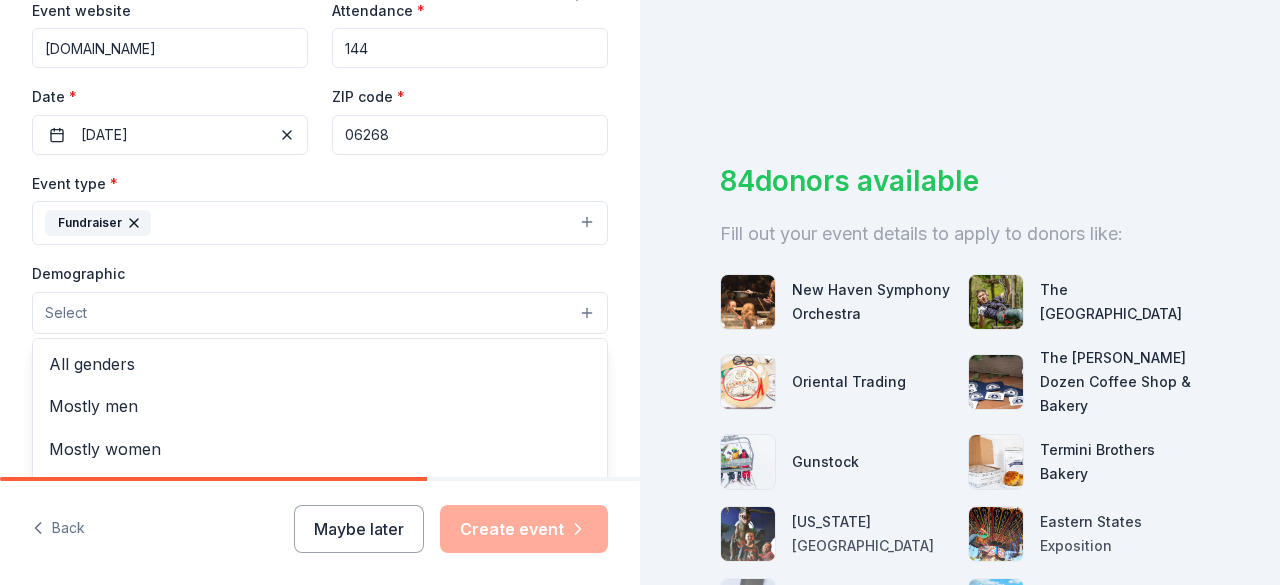click on "Select" at bounding box center [320, 313] 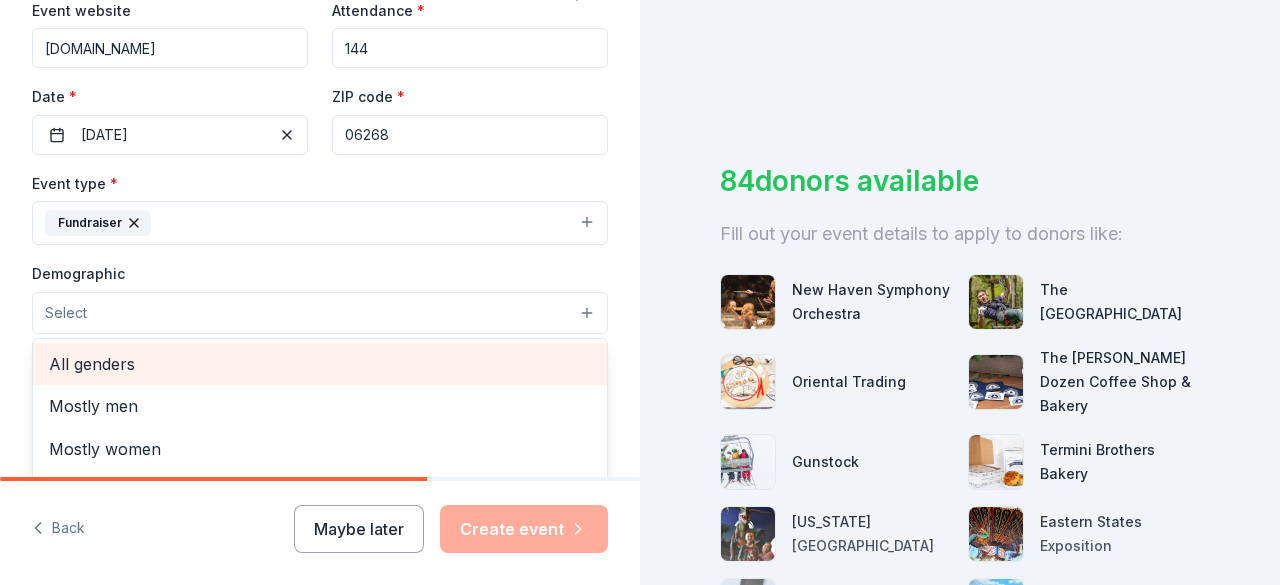 click on "All genders" at bounding box center (320, 364) 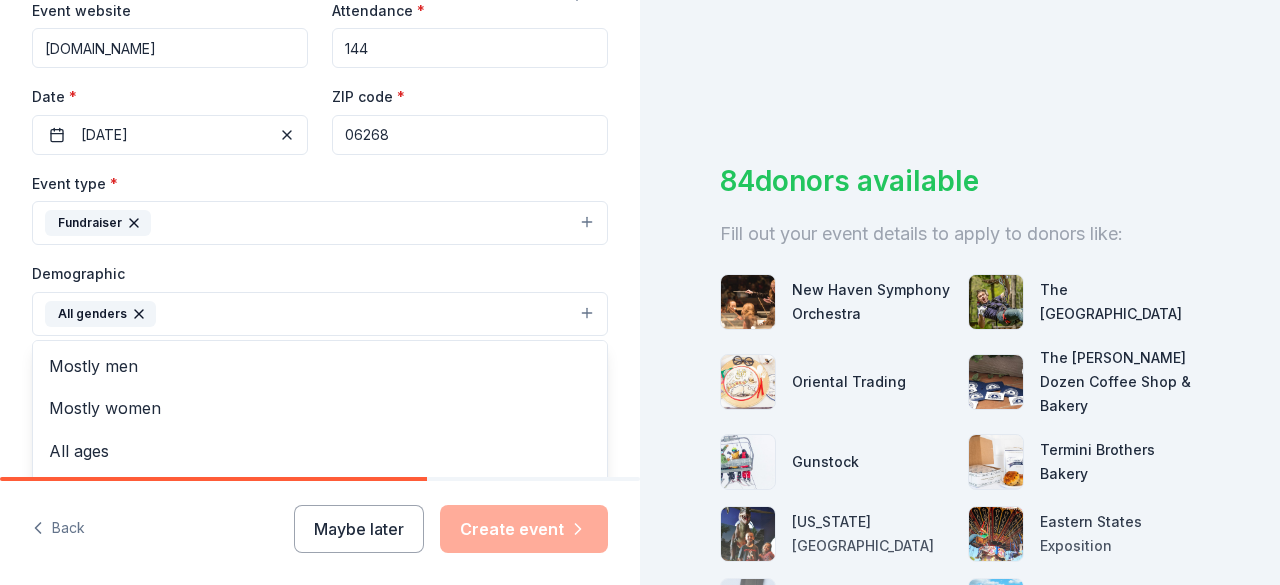 click on "Tell us about your event. We'll find in-kind donations you can apply for. Event name * Hops 44 Foundation 2nd Annual Charity Golf Tournament 53 /100 Event website www.hops44.com Attendance * 144 Date * 08/04/2025 ZIP code * 06268 Event type * Fundraiser Demographic All genders Mostly men Mostly women All ages 0-10 yrs 10-20 yrs 20-30 yrs 30-40 yrs 40-50 yrs 50-60 yrs 60-70 yrs 70-80 yrs 80+ yrs We use this information to help brands find events with their target demographic to sponsor their products. Mailing address Apt/unit Description What are you looking for? * Auction & raffle Meals Snacks Desserts Alcohol Beverages Send me reminders Email me reminders of donor application deadlines Recurring event Back Maybe later Create event" at bounding box center [320, 292] 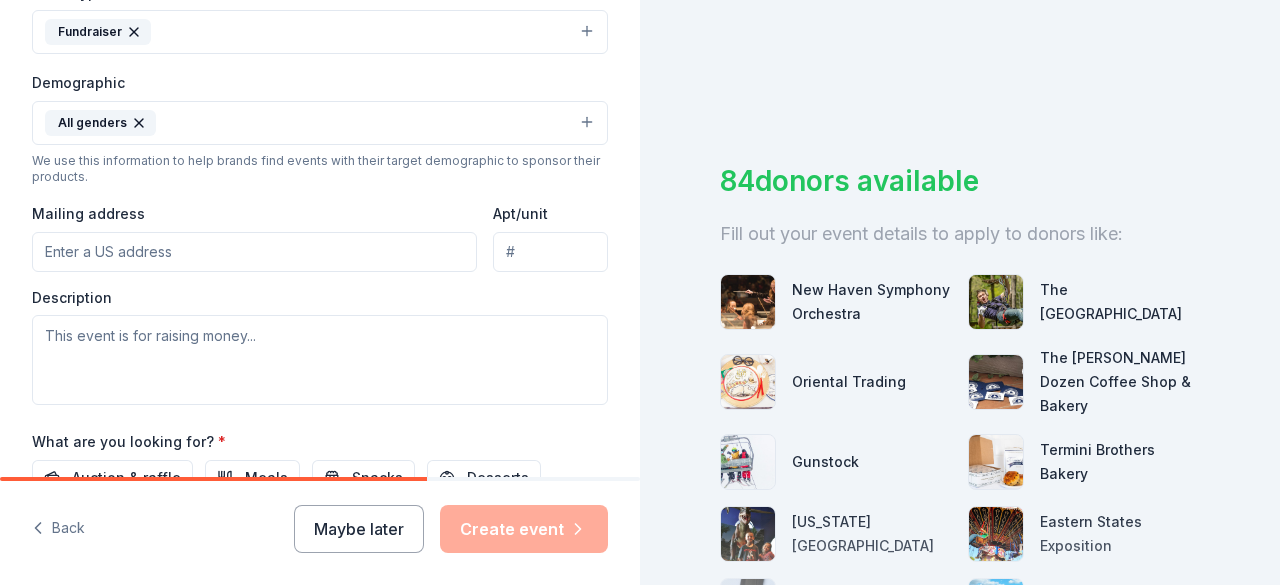 scroll, scrollTop: 600, scrollLeft: 0, axis: vertical 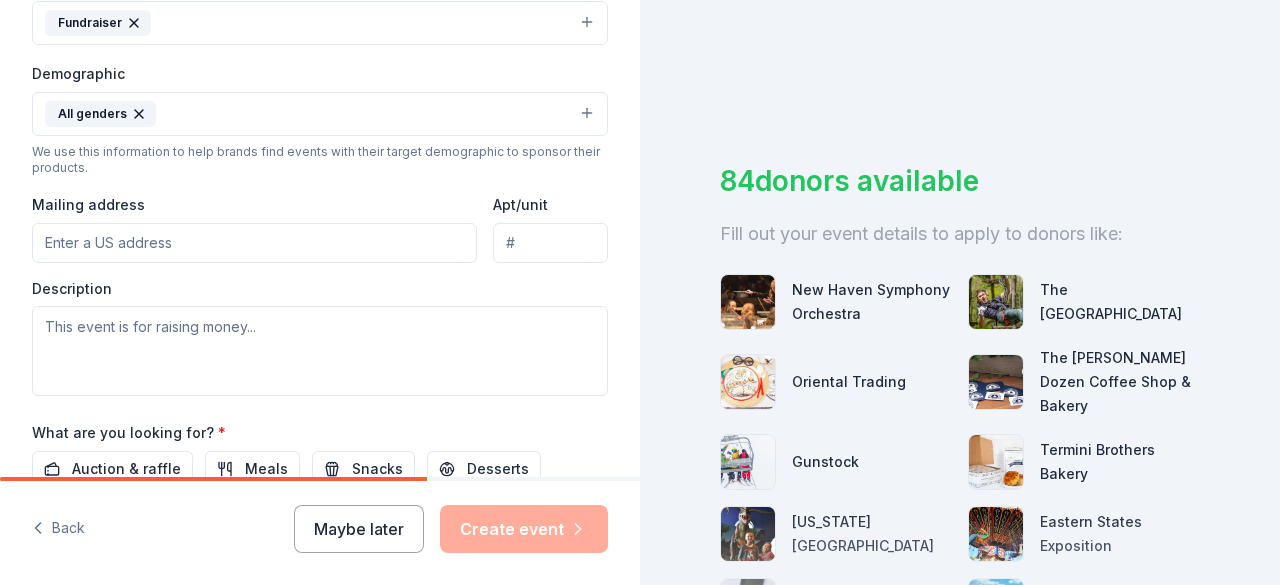 click on "Mailing address" at bounding box center [254, 243] 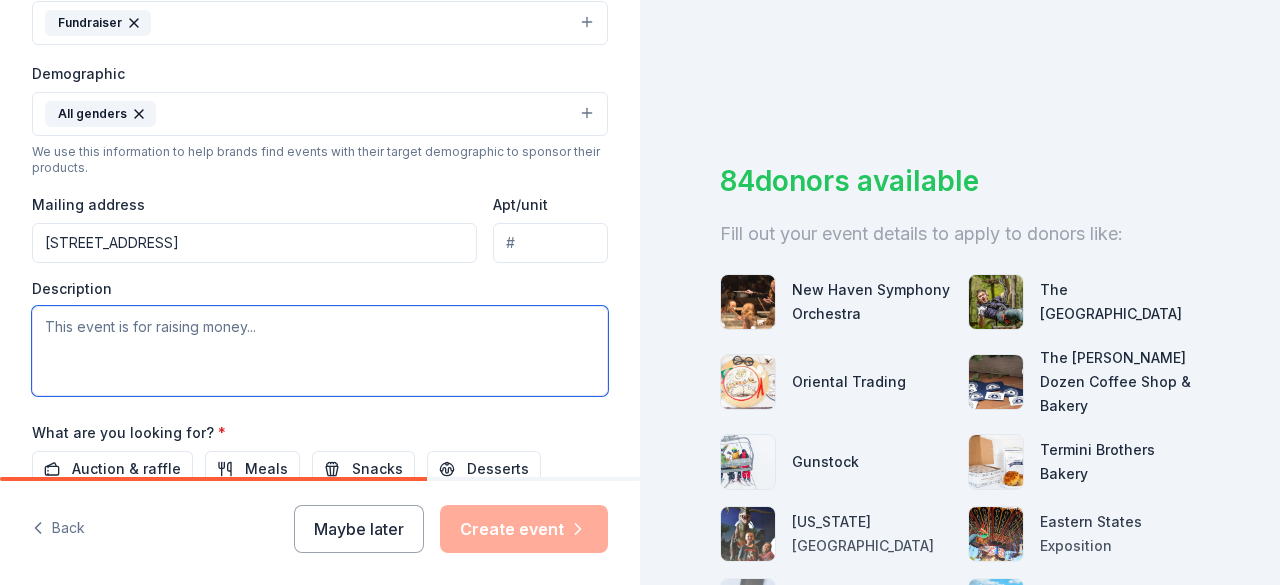 click at bounding box center [320, 351] 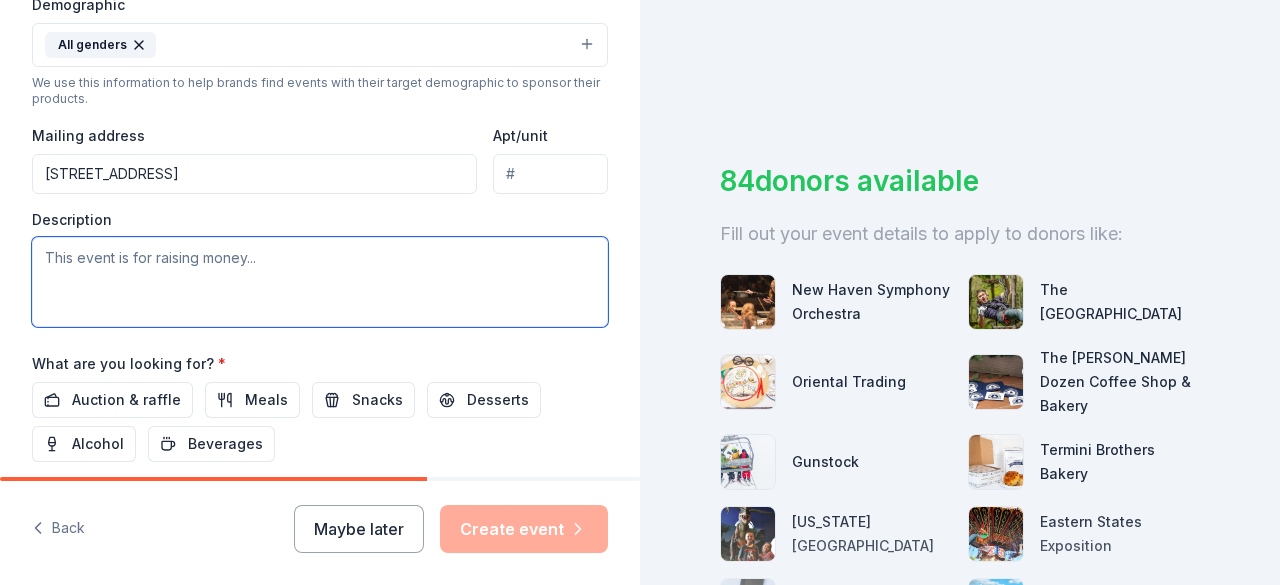 scroll, scrollTop: 700, scrollLeft: 0, axis: vertical 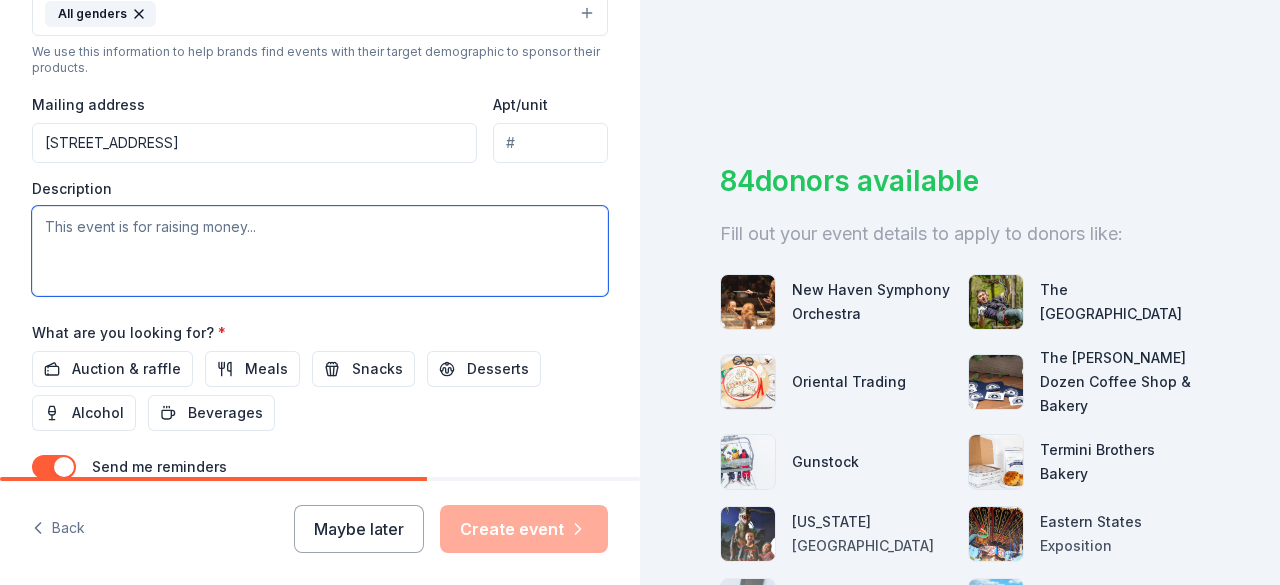 paste on "It is our pleasure to announce the 2nd Annual Hops 44 Charity Golf Tournament, which will be held on Monday, August 4, 2025, at Twin Hills Country Club. This fun-filled day of golf will follow a scramble format with a 9:00 AM shotgun start, and will once again bring together community members, local businesses, and supporters for a great cause.
Again this year, proceeds from the tournament will benefit the Eastern Connecticut Veterans Community Center, located in Willimantic. This exceptional organization is dedicated to improving the lives of our veterans and military families throughout Eastern Connecticut. They provide a welcoming space for veterans to gather, access resources, and build meaningful relationships with one another. One of their most cherished programs is the weekly veterans' coffee hour—an event that was once held right here at Hops 44 before the organization had a space of its own." 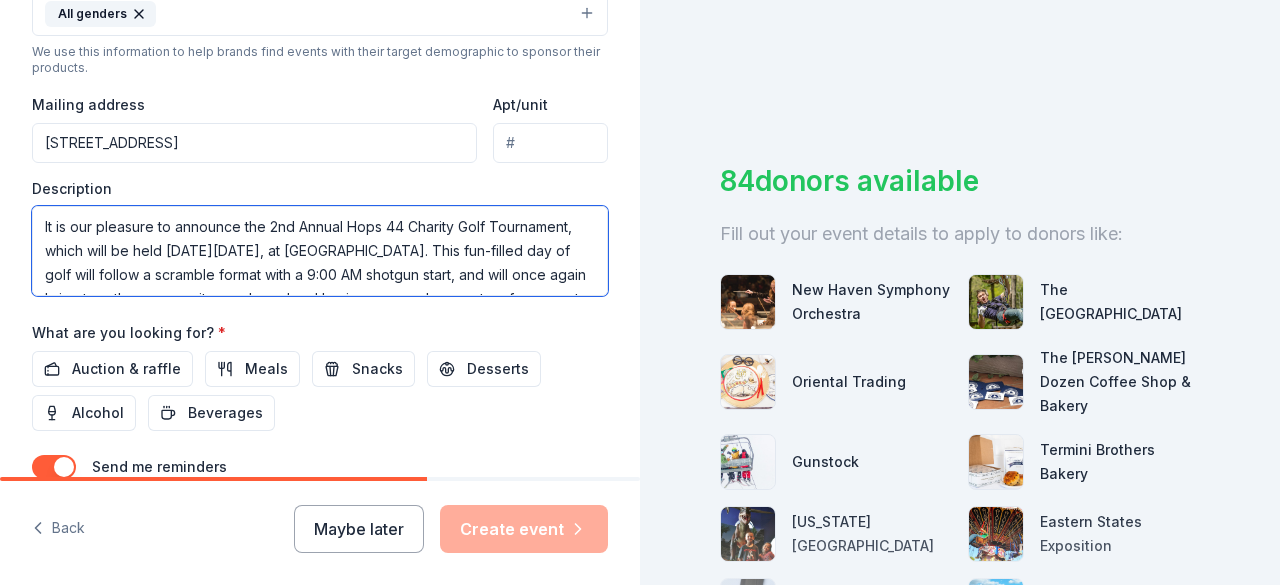 scroll, scrollTop: 228, scrollLeft: 0, axis: vertical 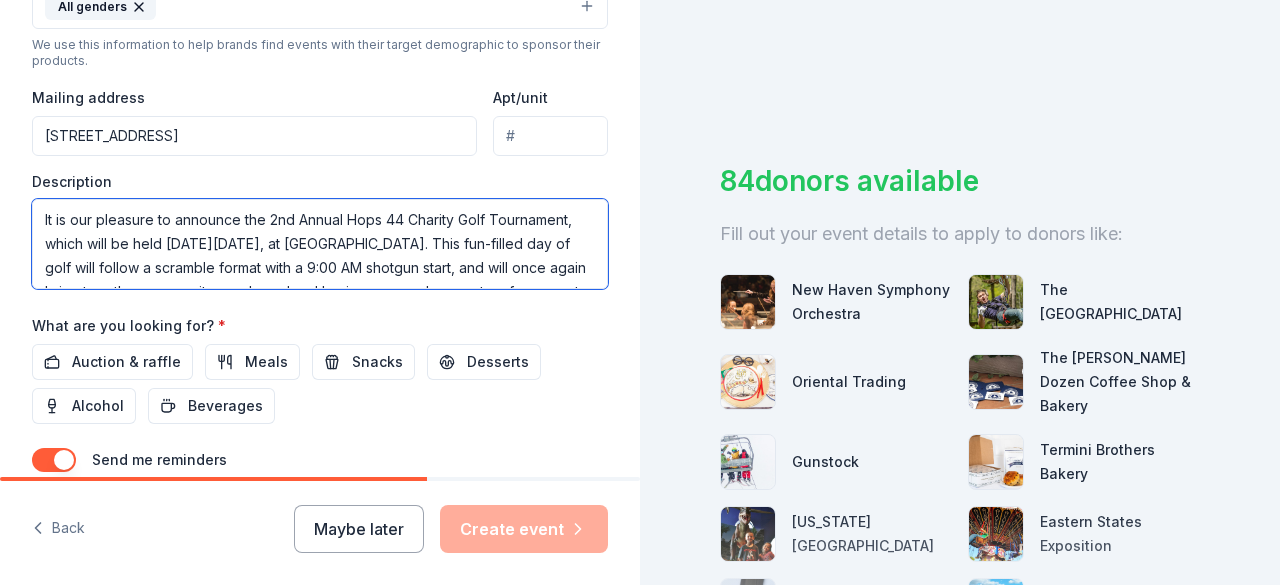 drag, startPoint x: 142, startPoint y: 260, endPoint x: 550, endPoint y: 260, distance: 408 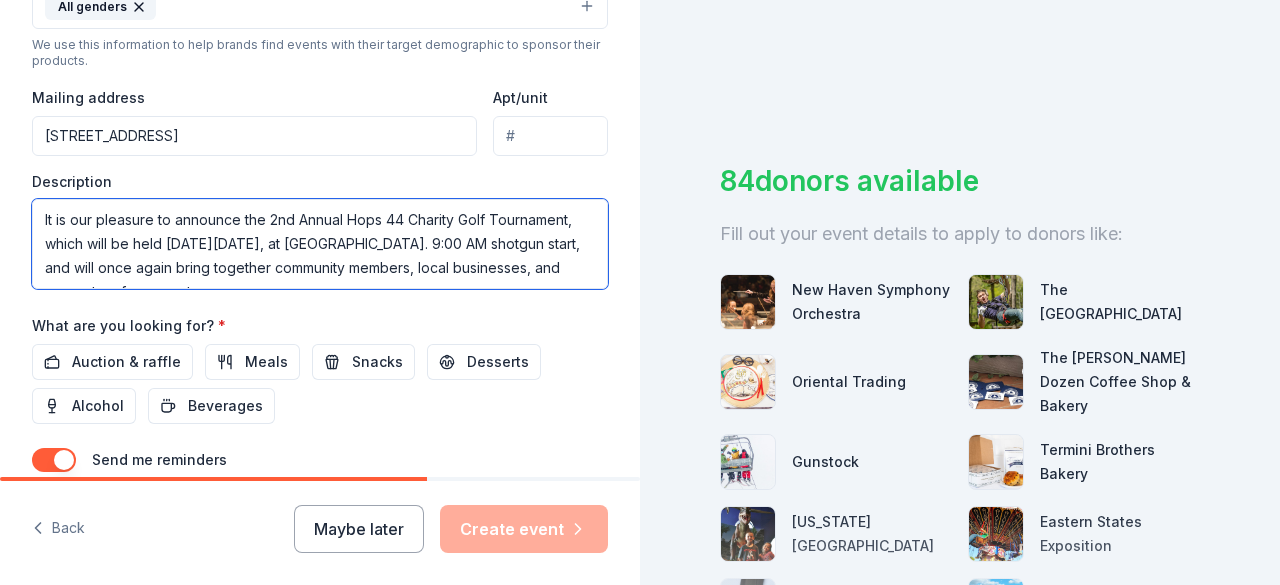 drag, startPoint x: 144, startPoint y: 259, endPoint x: 519, endPoint y: 255, distance: 375.02133 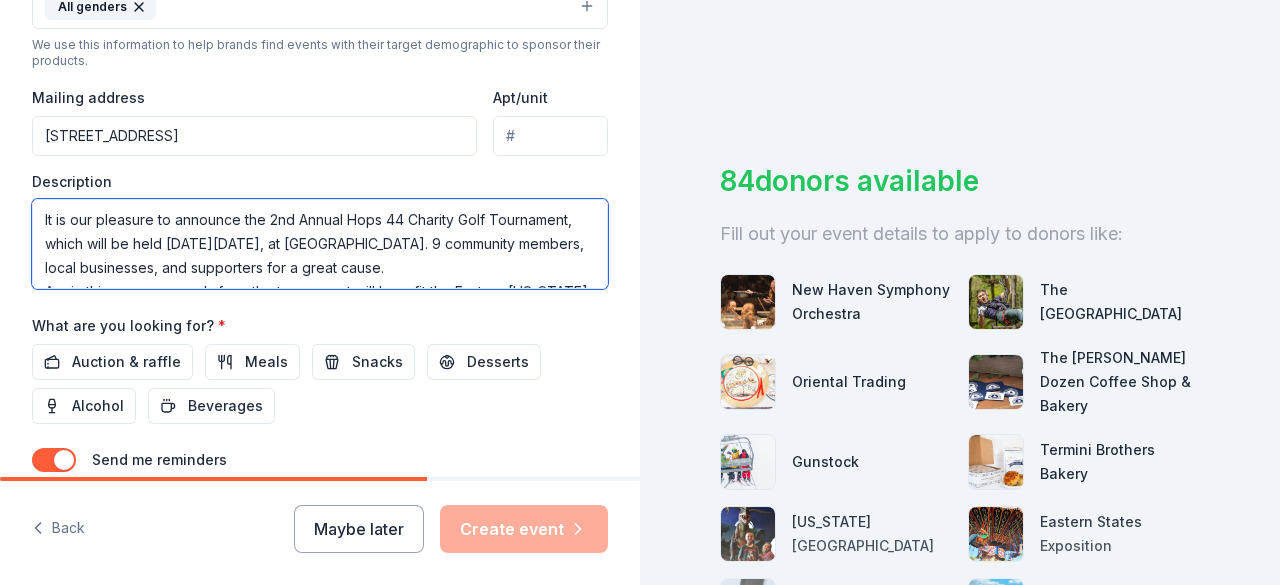 drag, startPoint x: 139, startPoint y: 258, endPoint x: 552, endPoint y: 256, distance: 413.00485 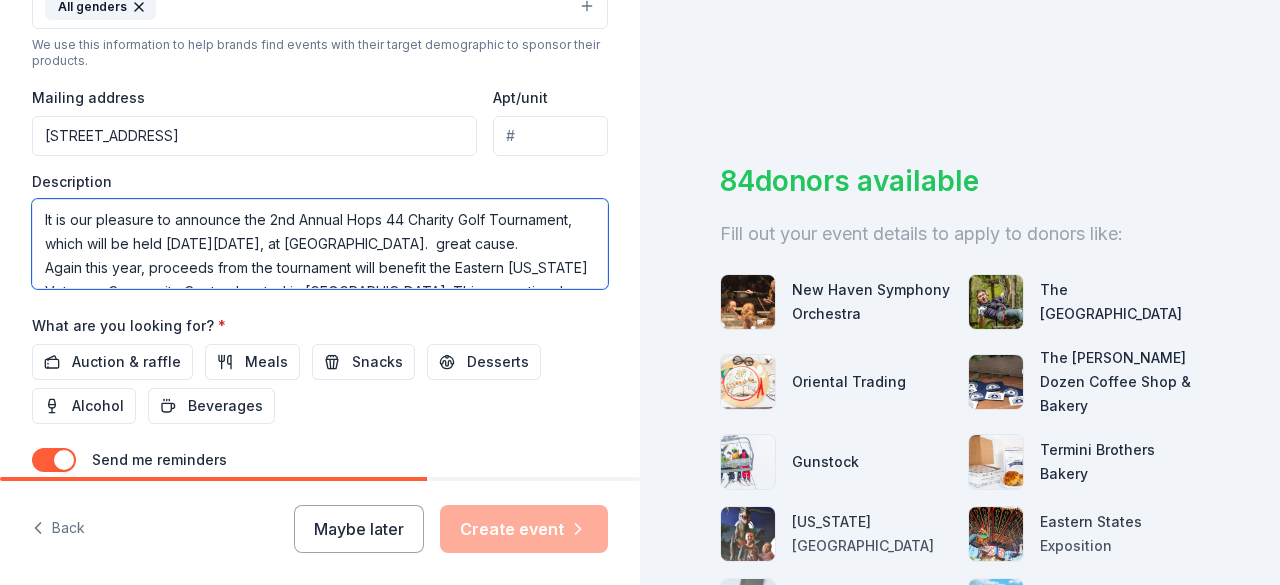 drag, startPoint x: 253, startPoint y: 259, endPoint x: 146, endPoint y: 260, distance: 107.00467 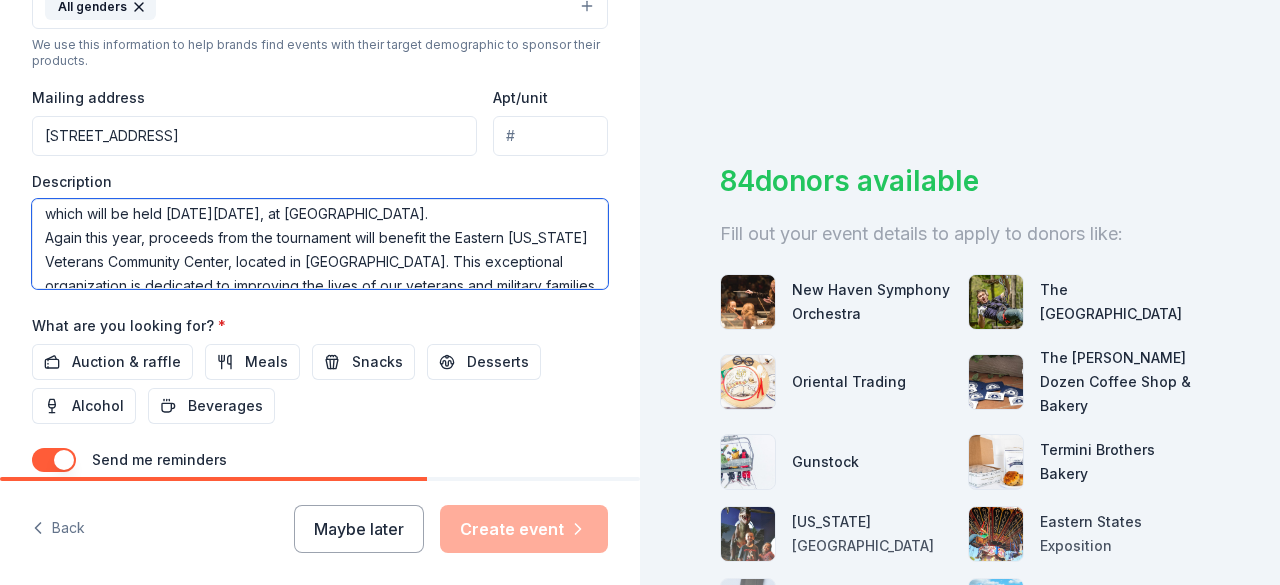 scroll, scrollTop: 0, scrollLeft: 0, axis: both 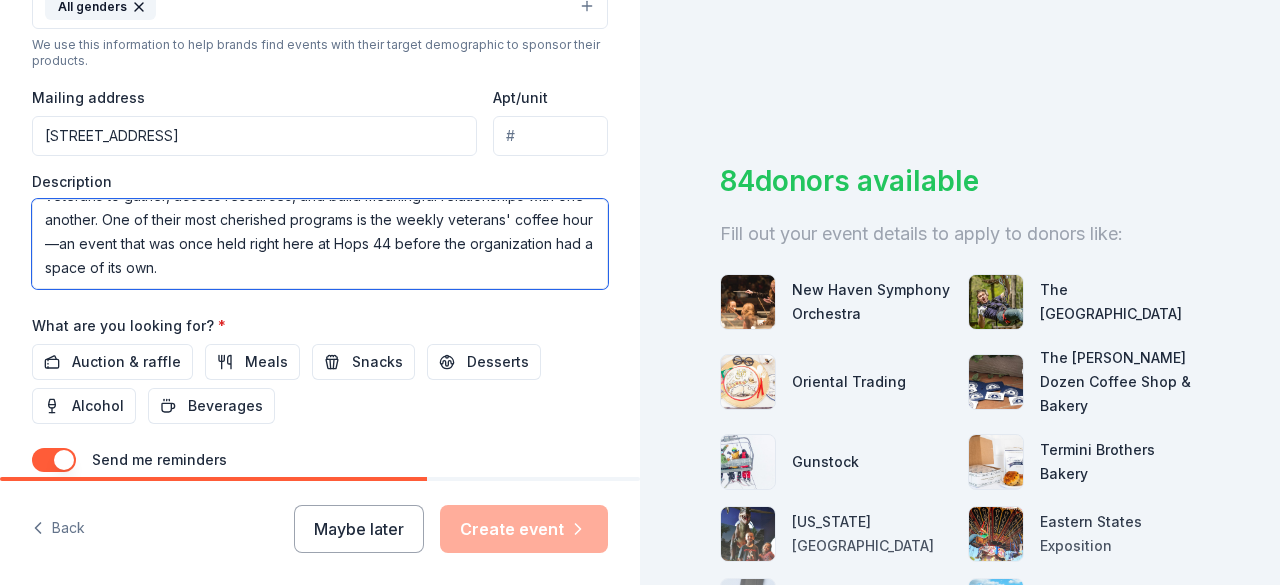 drag, startPoint x: 561, startPoint y: 257, endPoint x: 333, endPoint y: 238, distance: 228.7903 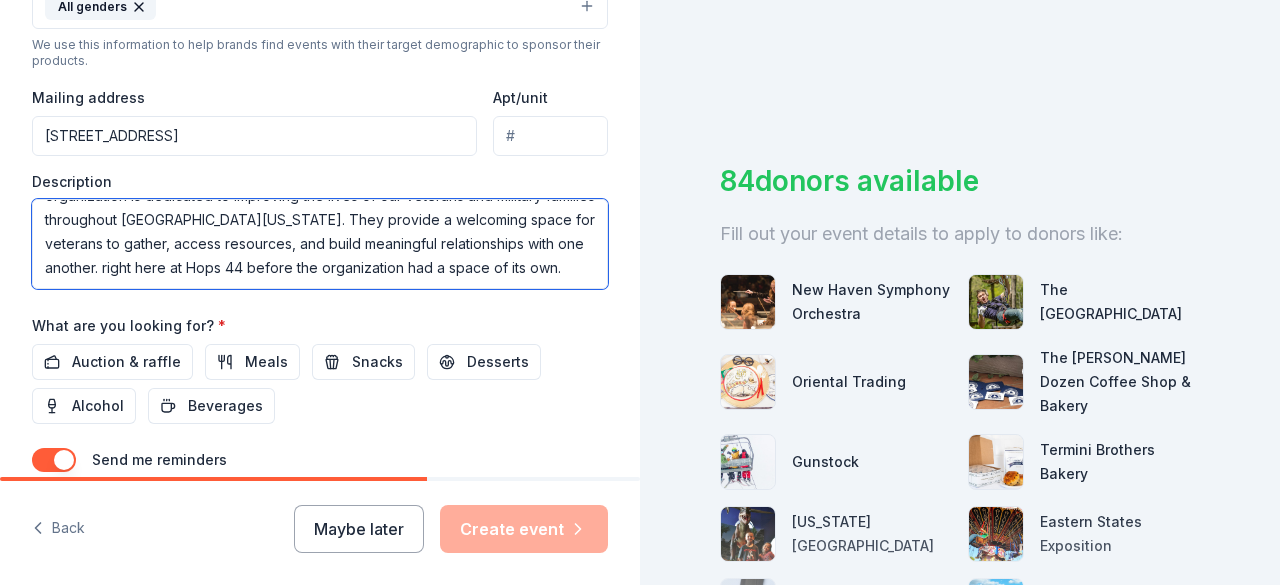 scroll, scrollTop: 168, scrollLeft: 0, axis: vertical 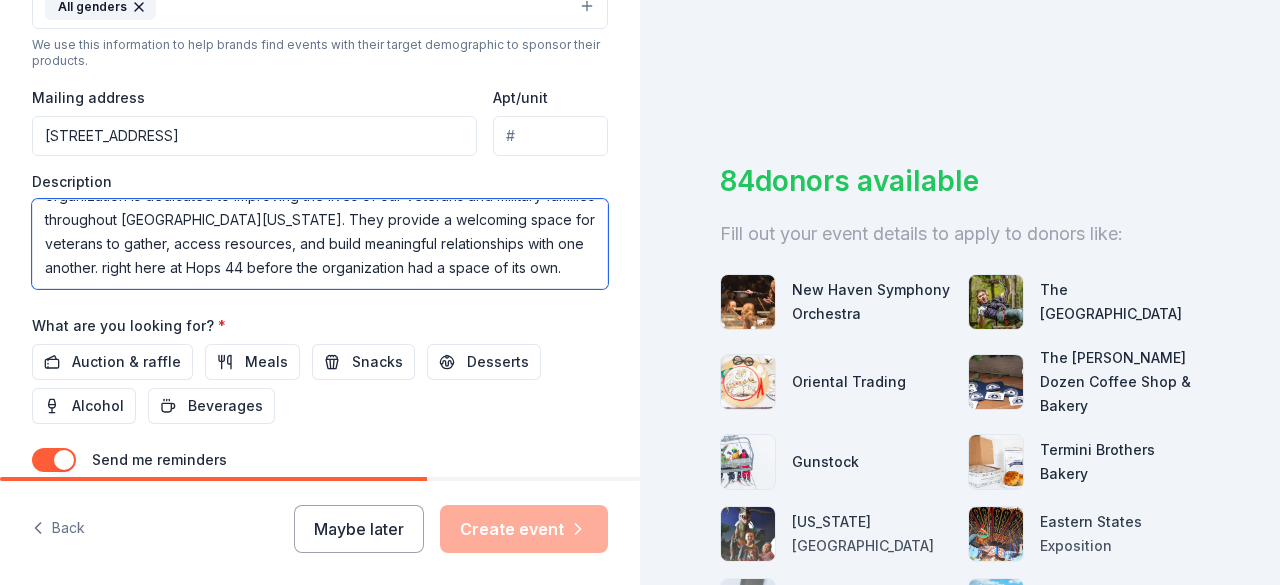 drag, startPoint x: 316, startPoint y: 263, endPoint x: 323, endPoint y: 244, distance: 20.248457 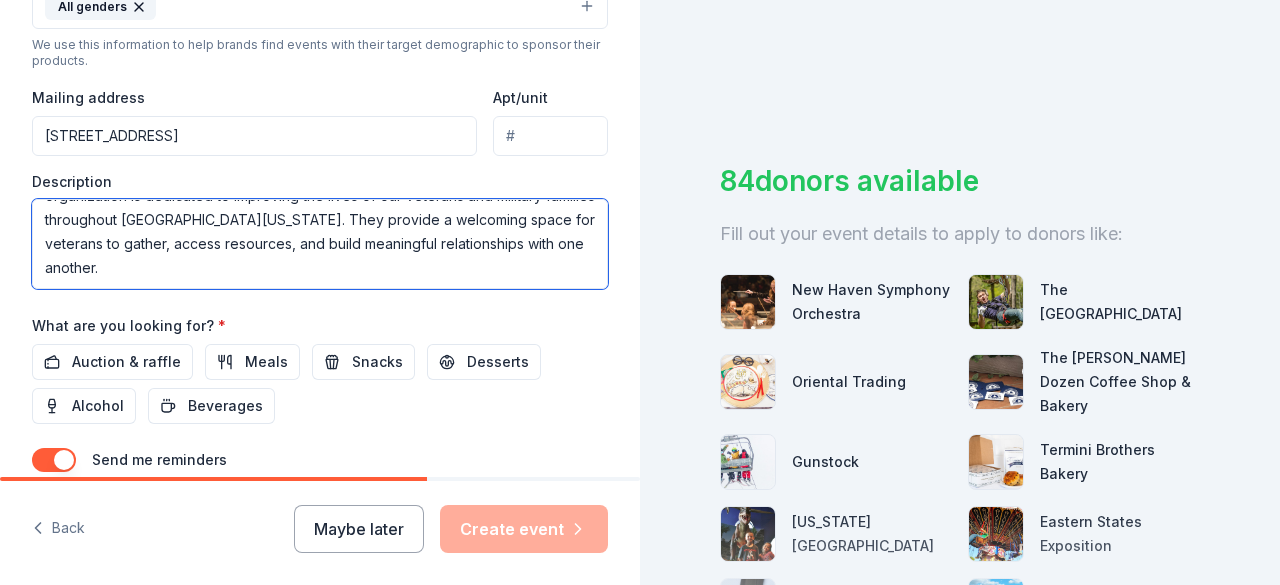 scroll, scrollTop: 144, scrollLeft: 0, axis: vertical 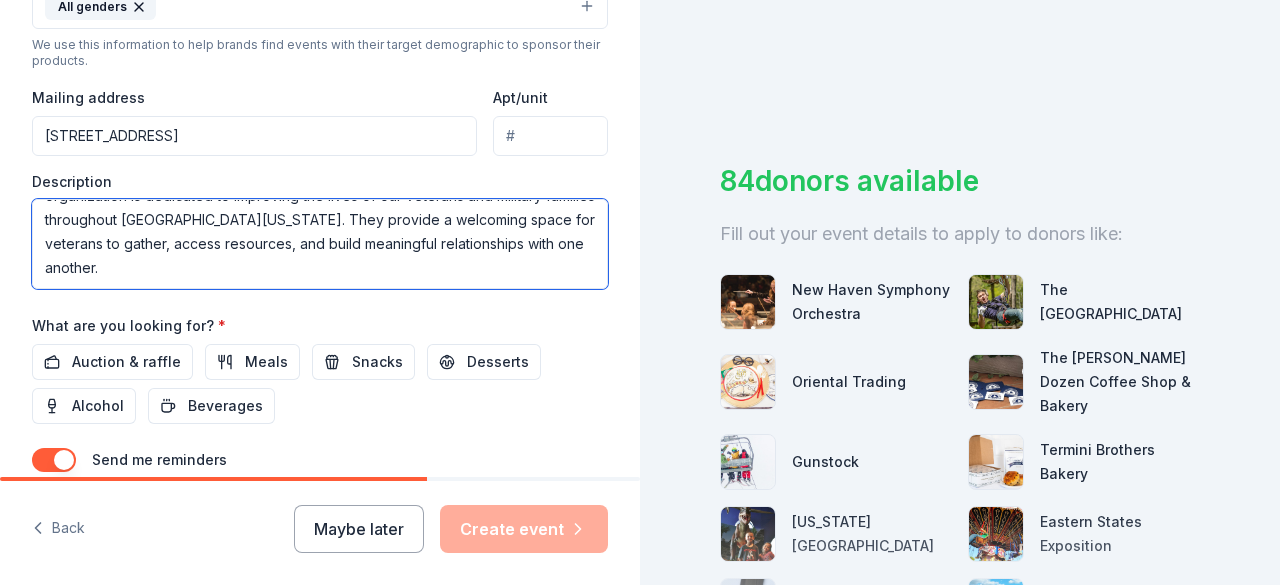 paste on "The Hops 44 Foundation is committed to giving back to the community that supports us. Our mission is rooted in service.  Events like this tournament allow us to channel our gratitude into action and ensure local heroes get the recognition and support they deserve." 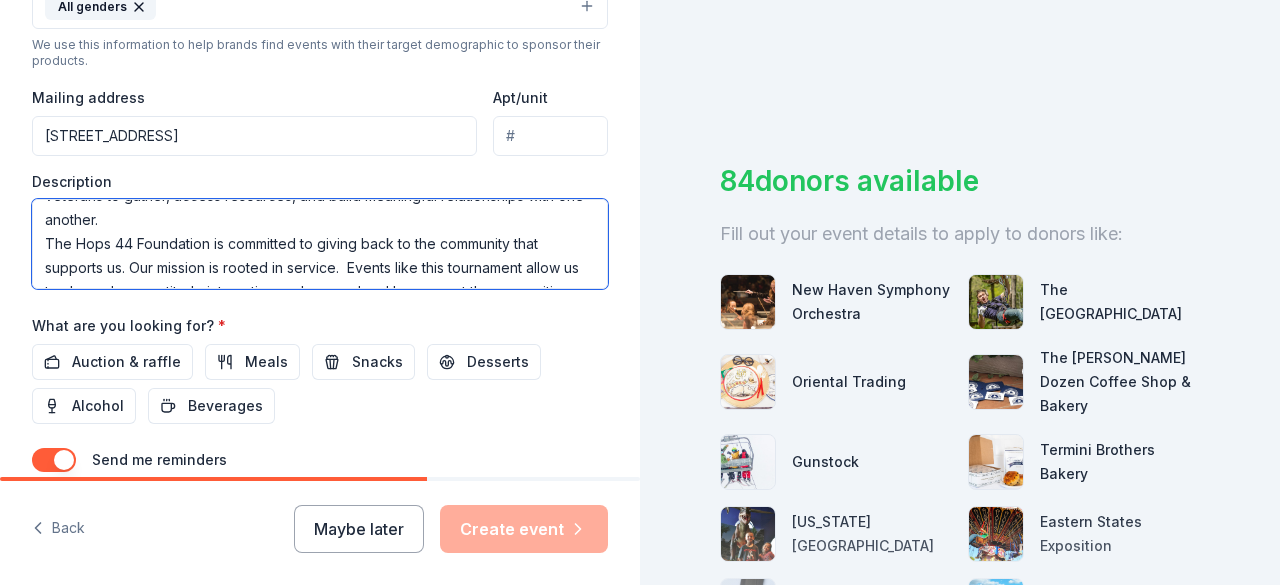scroll, scrollTop: 228, scrollLeft: 0, axis: vertical 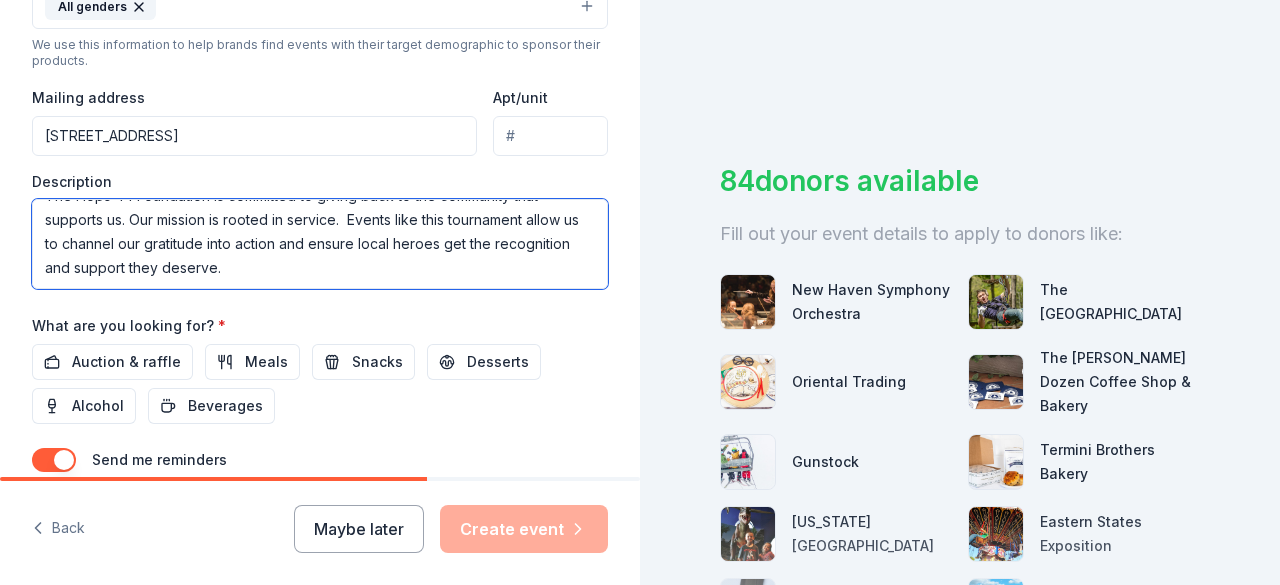 type on "It is our pleasure to announce the 2nd Annual Hops 44 Charity Golf Tournament, which will be held [DATE][DATE], at [GEOGRAPHIC_DATA].
Again this year, proceeds from the tournament will benefit the Eastern [US_STATE] Veterans Community Center, located in [GEOGRAPHIC_DATA]. This exceptional organization is dedicated to improving the lives of our veterans and military families throughout [GEOGRAPHIC_DATA][US_STATE]. They provide a welcoming space for veterans to gather, access resources, and build meaningful relationships with one another.
The Hops 44 Foundation is committed to giving back to the community that supports us. Our mission is rooted in service.  Events like this tournament allow us to channel our gratitude into action and ensure local heroes get the recognition and support they deserve." 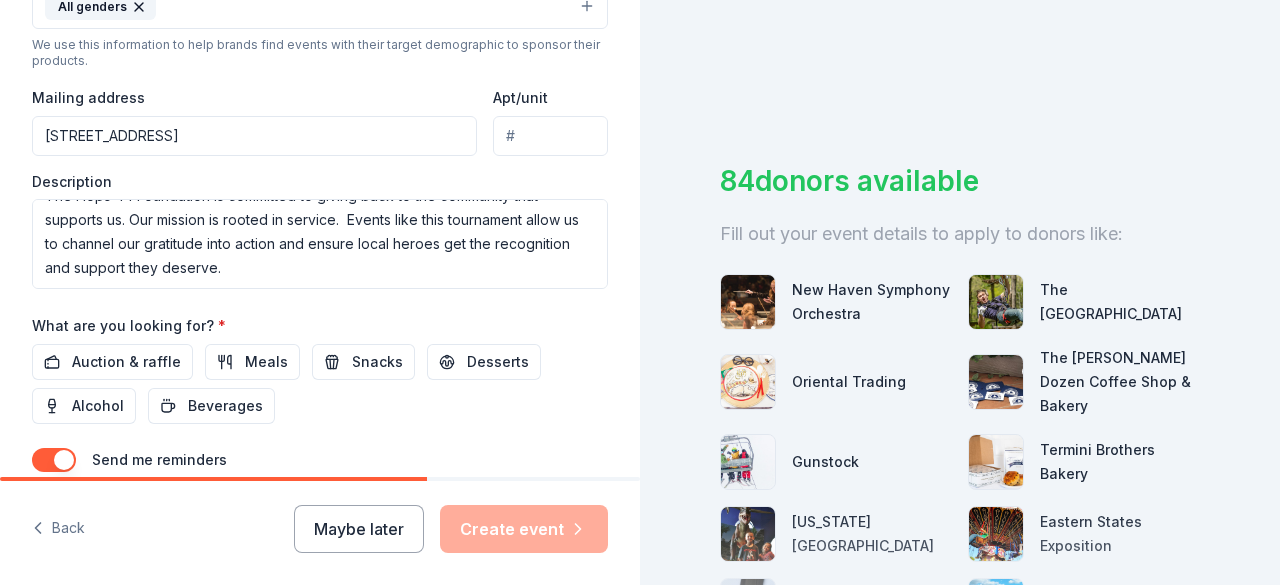 click on "Auction & raffle" at bounding box center [126, 362] 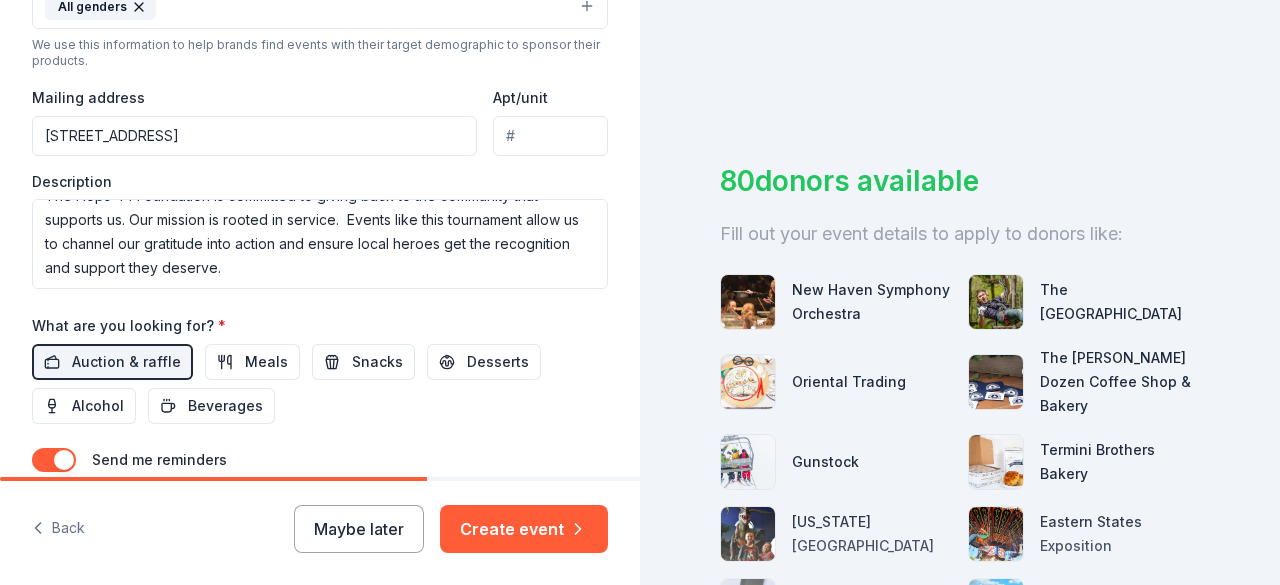 click on "Snacks" at bounding box center (377, 362) 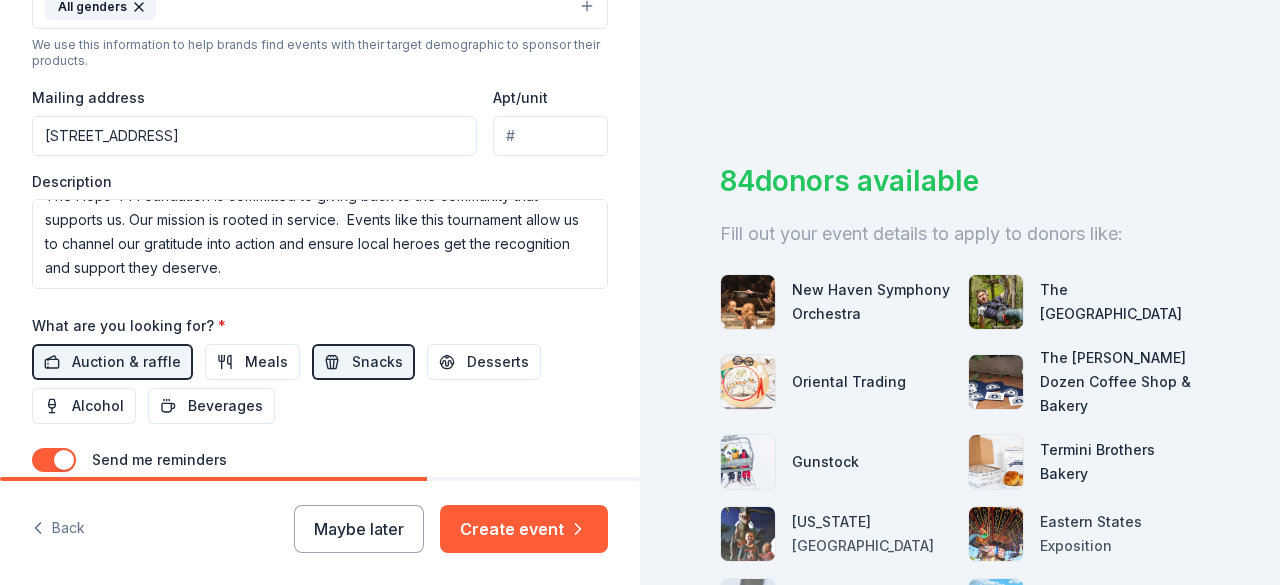 click on "Alcohol" at bounding box center [98, 406] 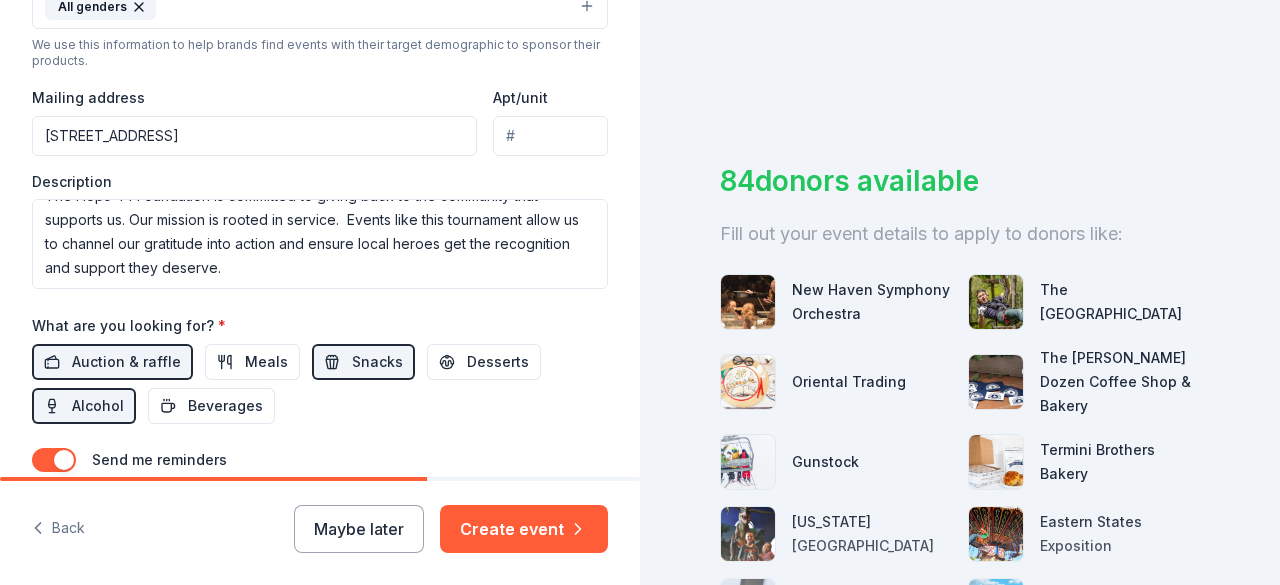 drag, startPoint x: 50, startPoint y: 399, endPoint x: 146, endPoint y: 399, distance: 96 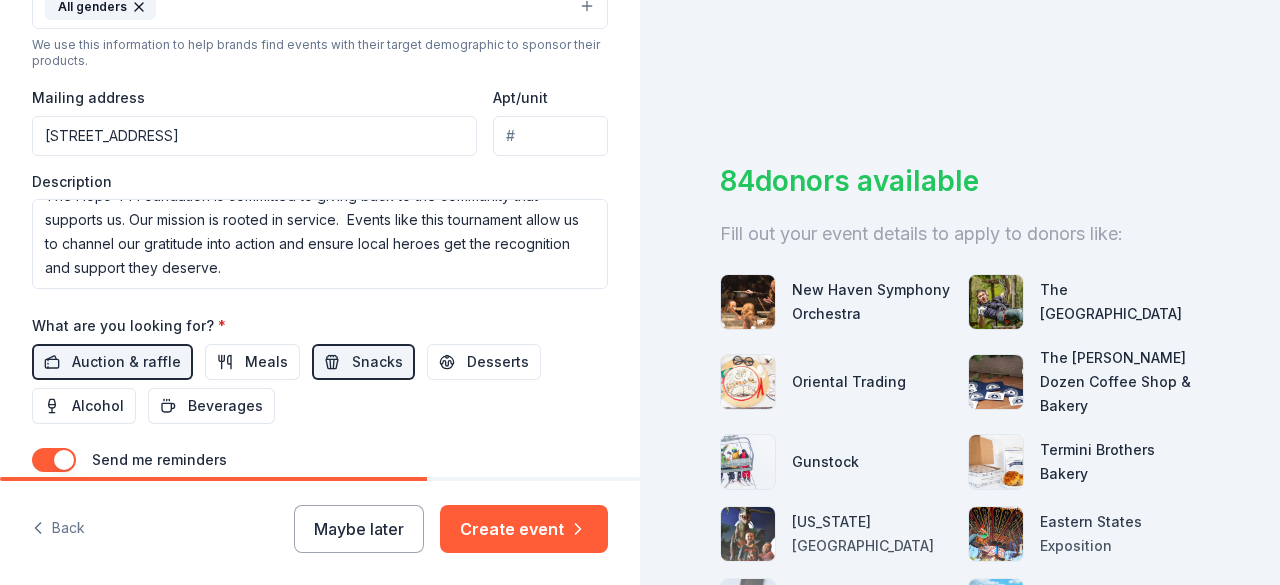 click on "Beverages" at bounding box center [225, 406] 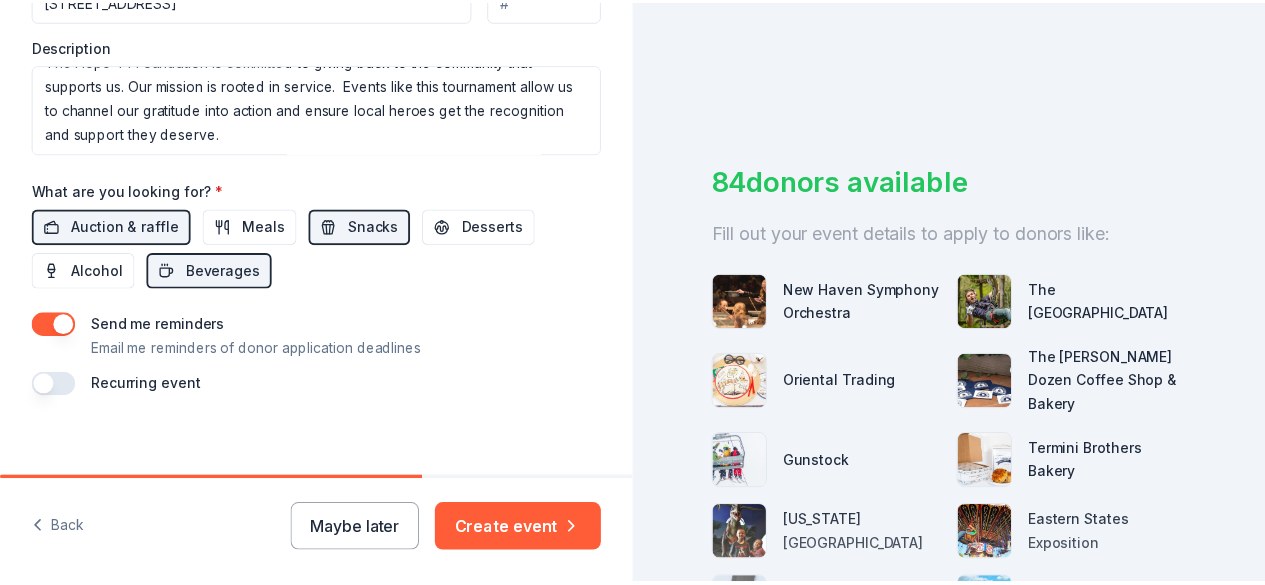 scroll, scrollTop: 852, scrollLeft: 0, axis: vertical 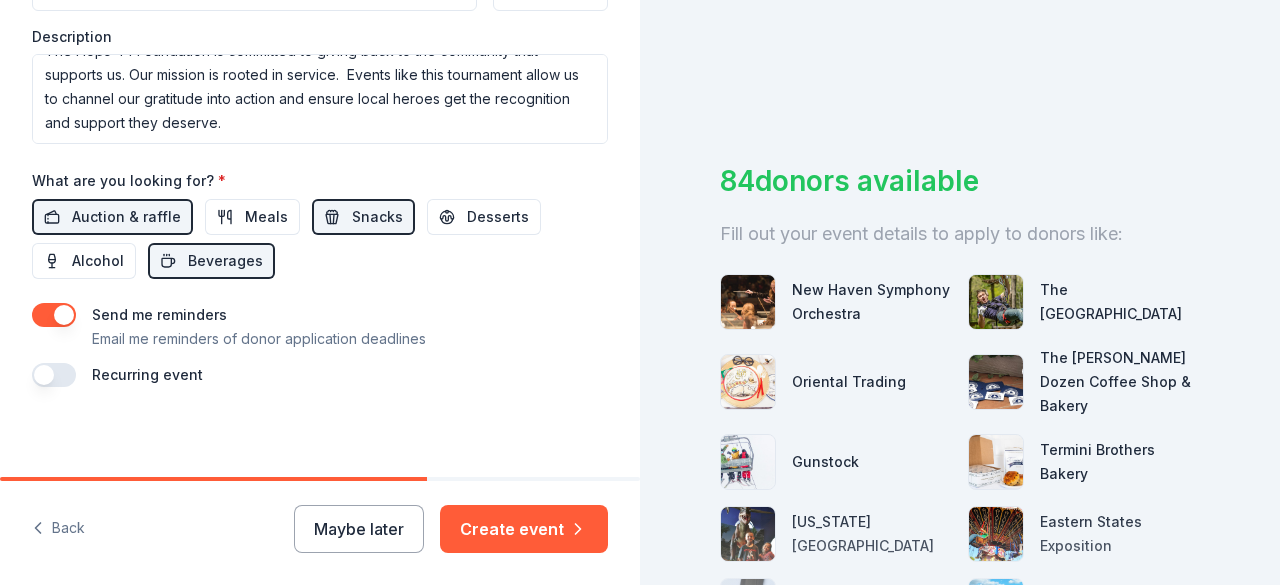 click on "Create event" at bounding box center (524, 529) 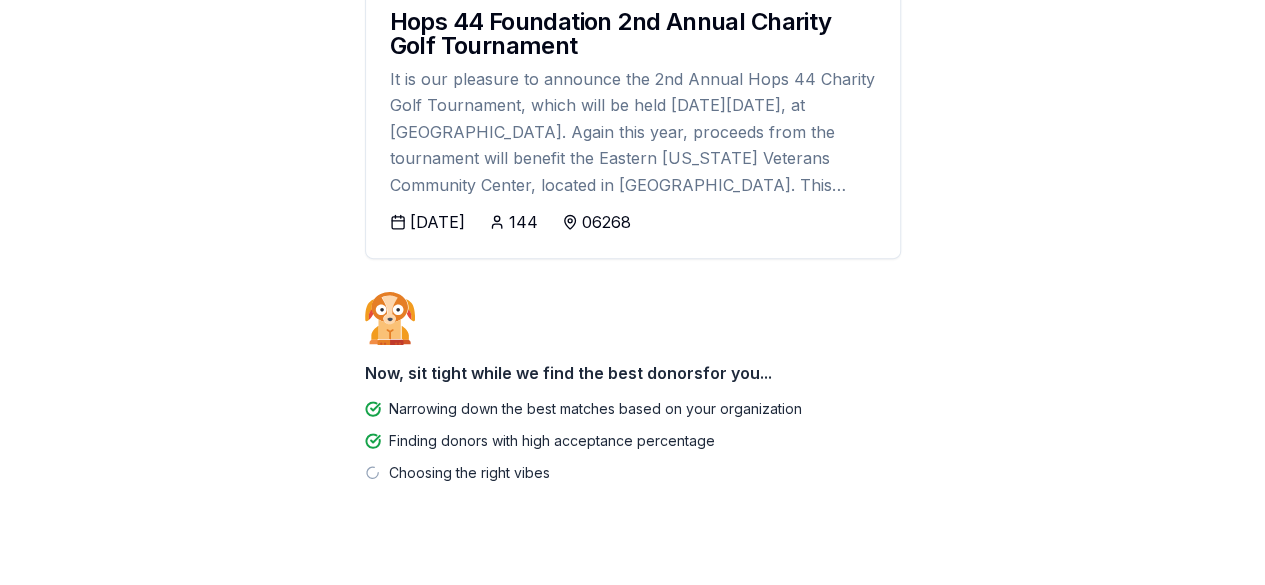 scroll, scrollTop: 365, scrollLeft: 0, axis: vertical 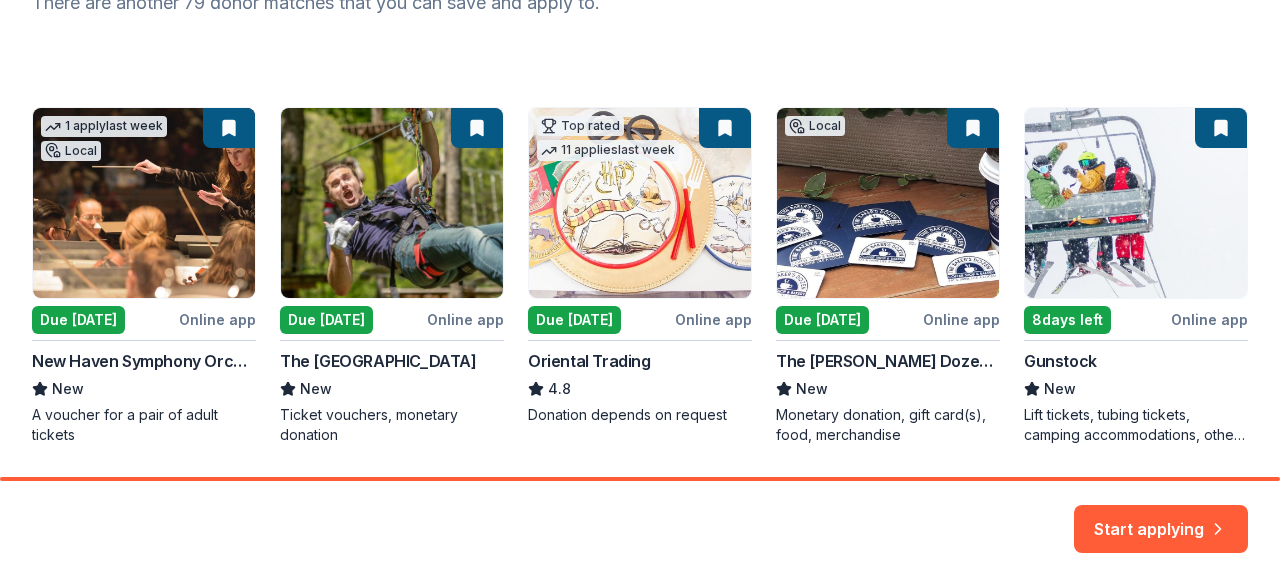 click on "1   apply  last week Local Due tomorrow Online app New Haven Symphony Orchestra New A voucher for a pair of adult tickets Due tomorrow Online app The Adventure Park New Ticket vouchers, monetary donation Top rated 11   applies  last week Due tomorrow Online app Oriental Trading 4.8 Donation depends on request Local Due tomorrow Online app The Baker's Dozen Coffee Shop & Bakery New Monetary donation, gift card(s), food, merchandise 8  days left Online app Gunstock New Lift tickets, tubing tickets, camping accommodations, other mountain activity passes" at bounding box center (640, 276) 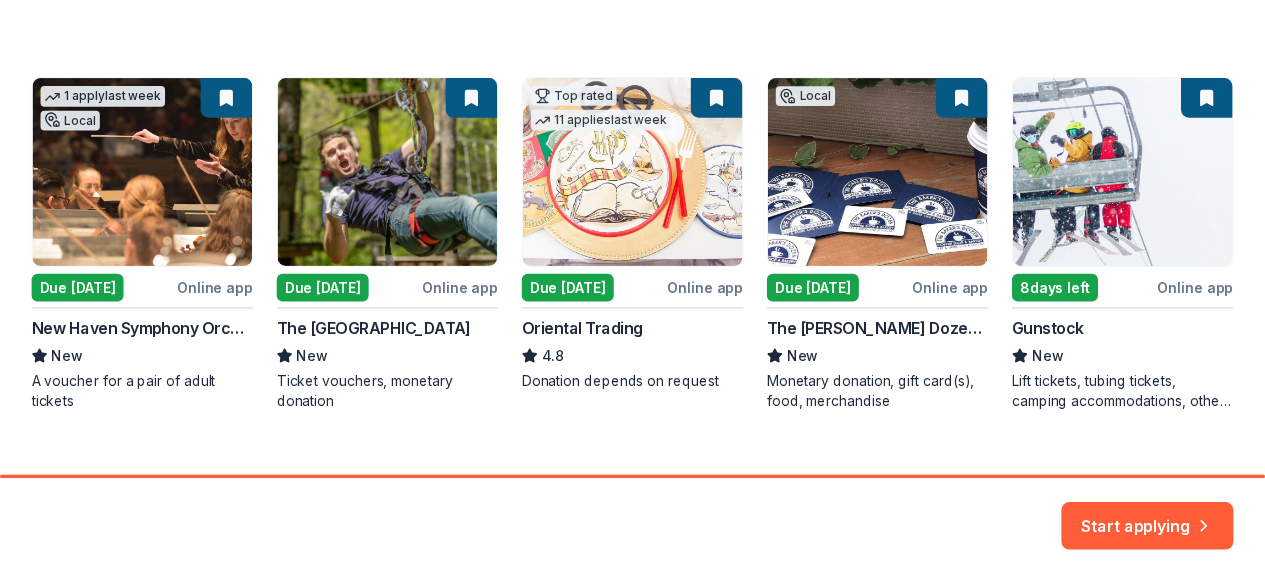 scroll, scrollTop: 363, scrollLeft: 0, axis: vertical 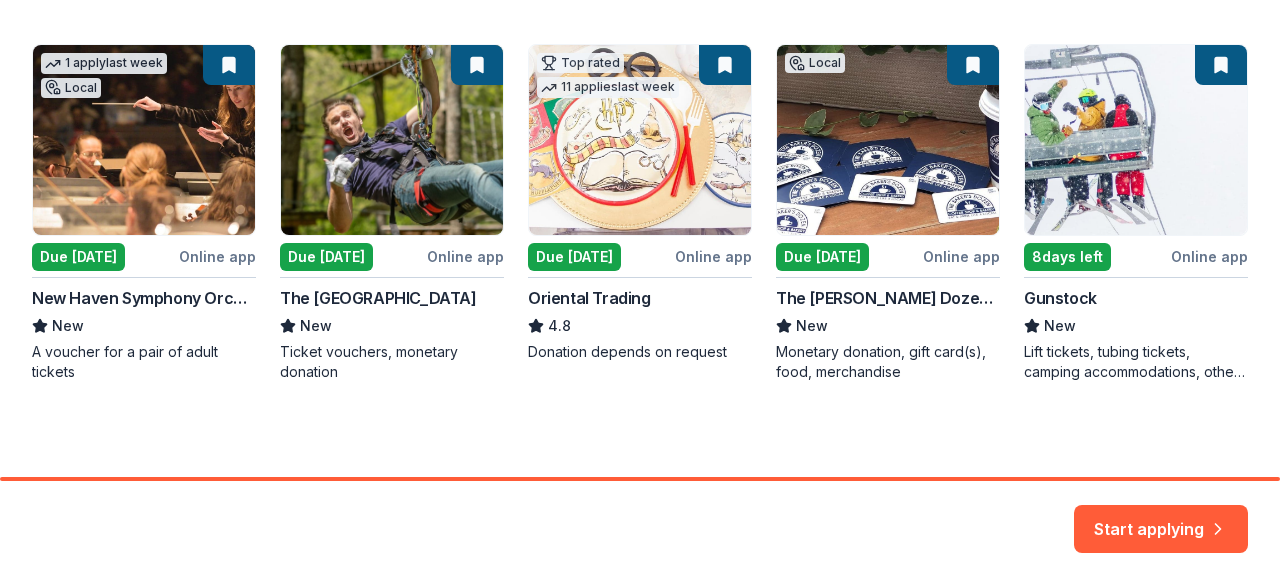 click on "Start applying" at bounding box center [1161, 522] 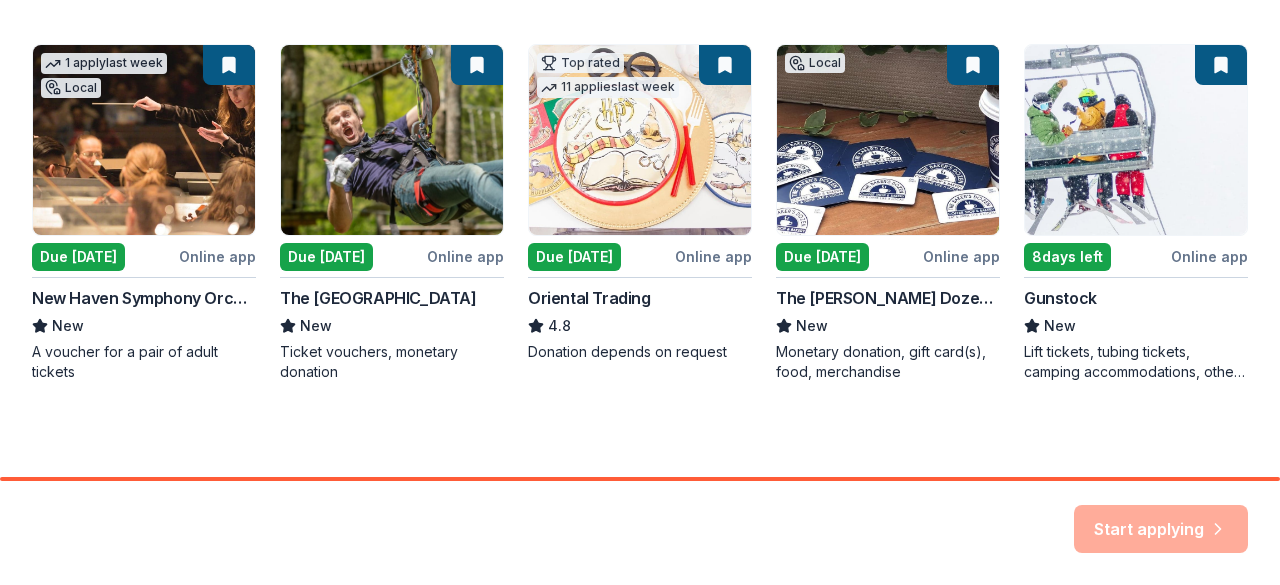 click on "Start applying" at bounding box center (1161, 529) 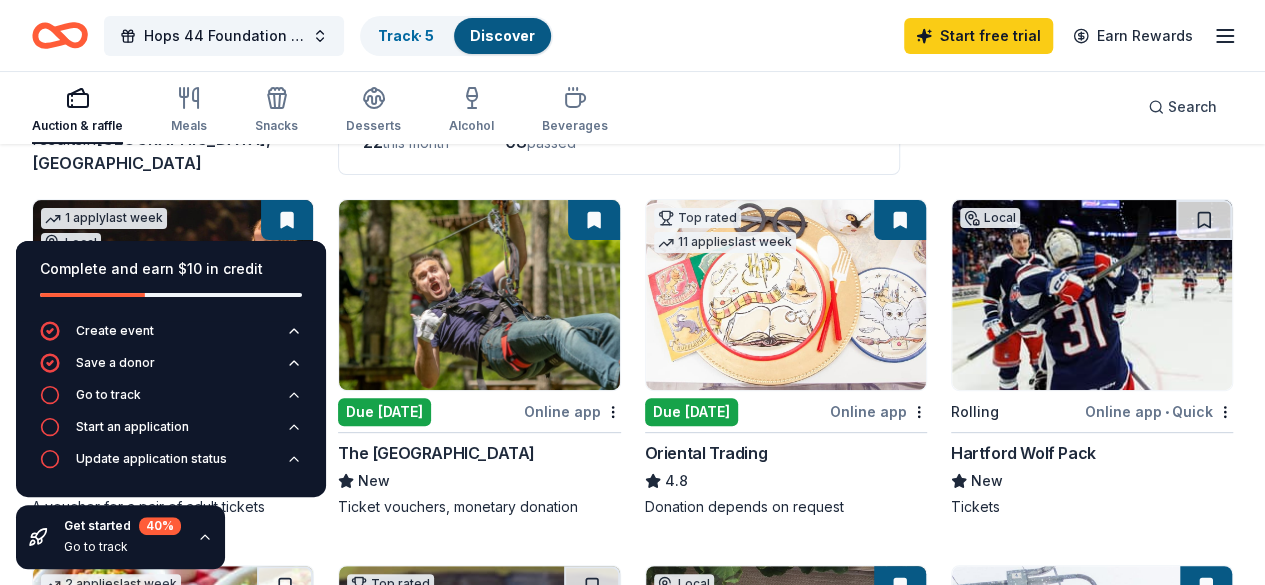 scroll, scrollTop: 200, scrollLeft: 0, axis: vertical 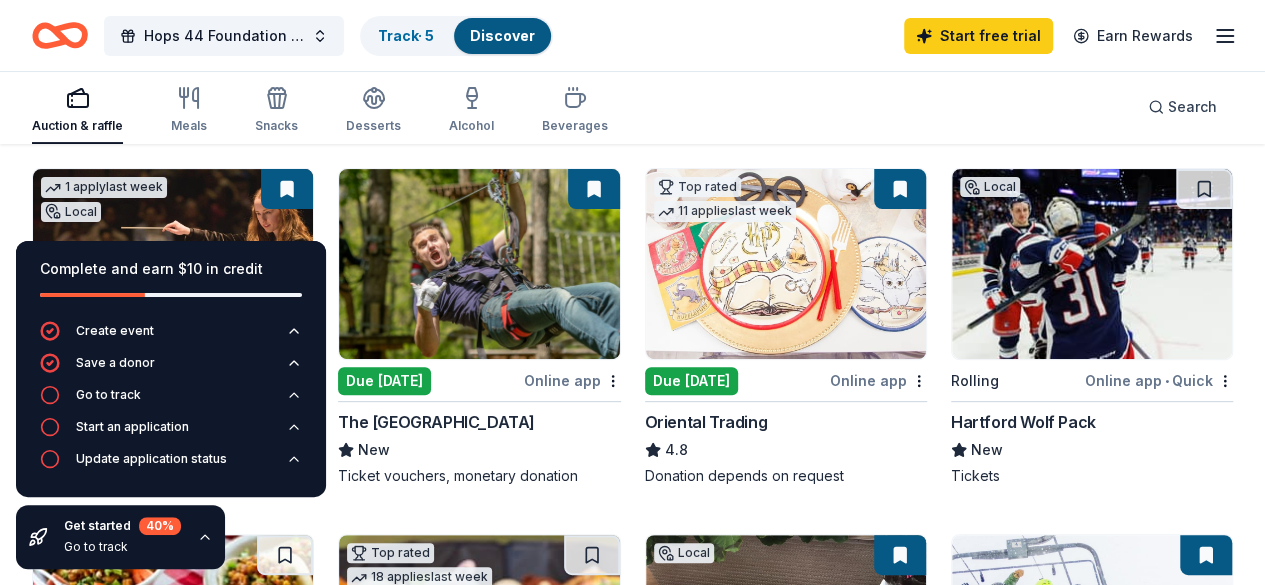 click on "Auction & raffle Meals Snacks Desserts Alcohol Beverages Search" at bounding box center [632, 107] 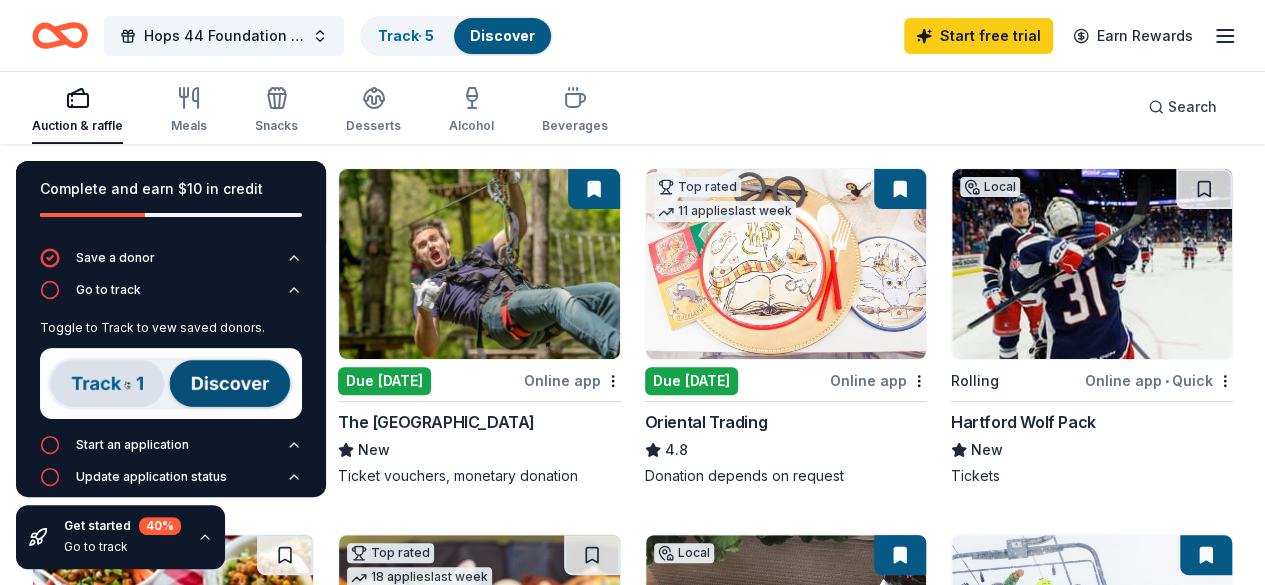 scroll, scrollTop: 39, scrollLeft: 0, axis: vertical 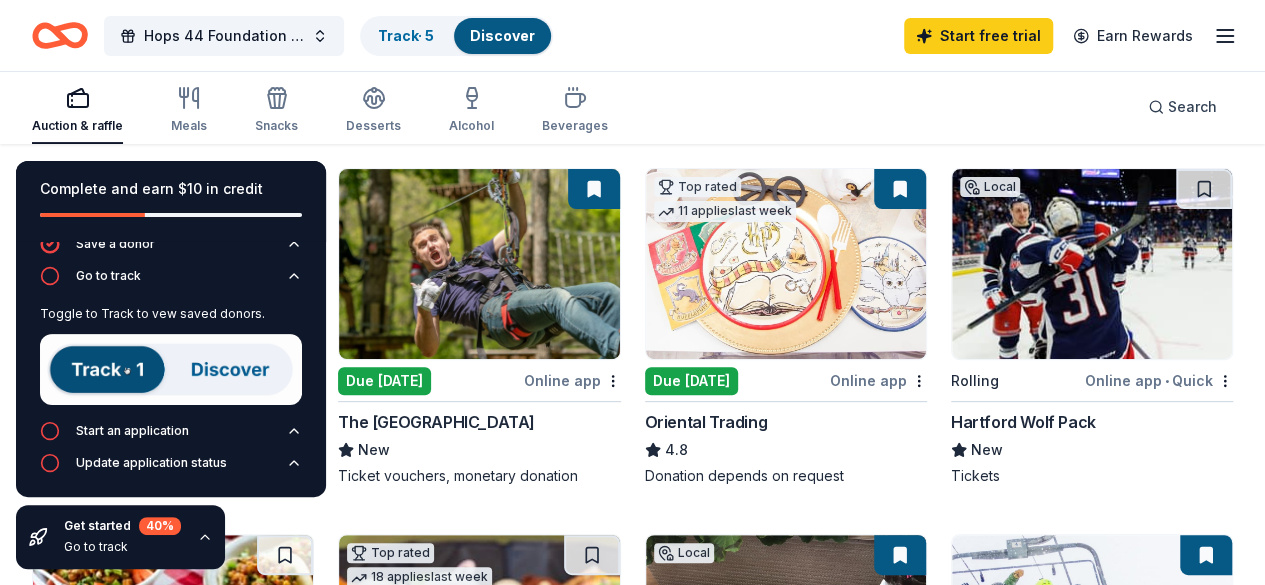 click on "Auction & raffle Meals Snacks Desserts Alcohol Beverages Search" at bounding box center (632, 107) 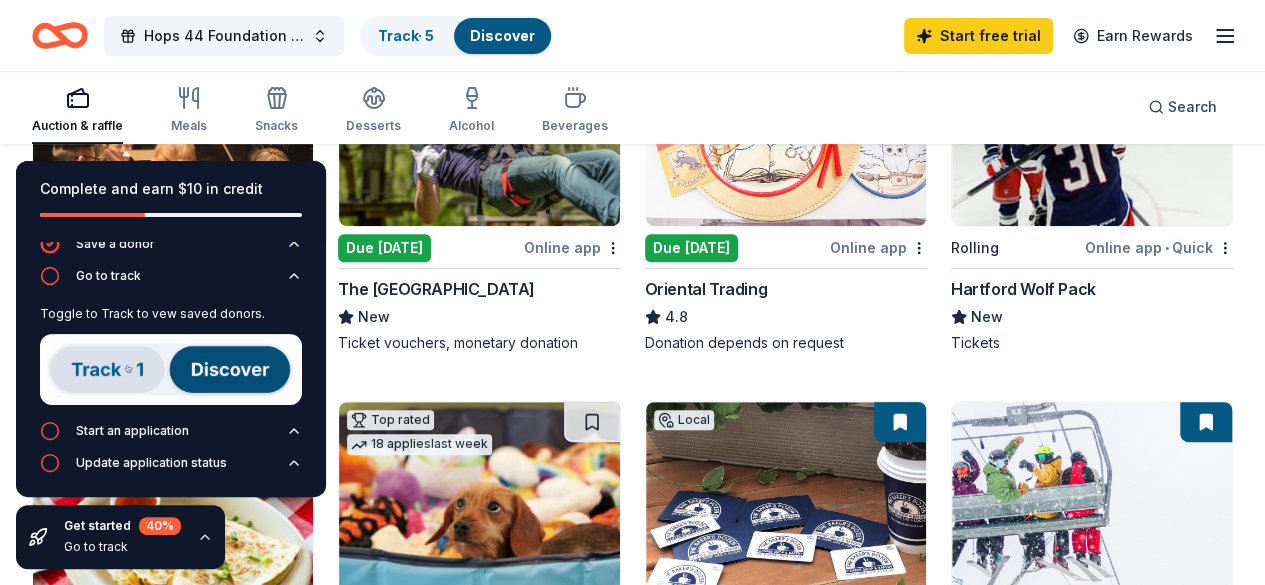 scroll, scrollTop: 300, scrollLeft: 0, axis: vertical 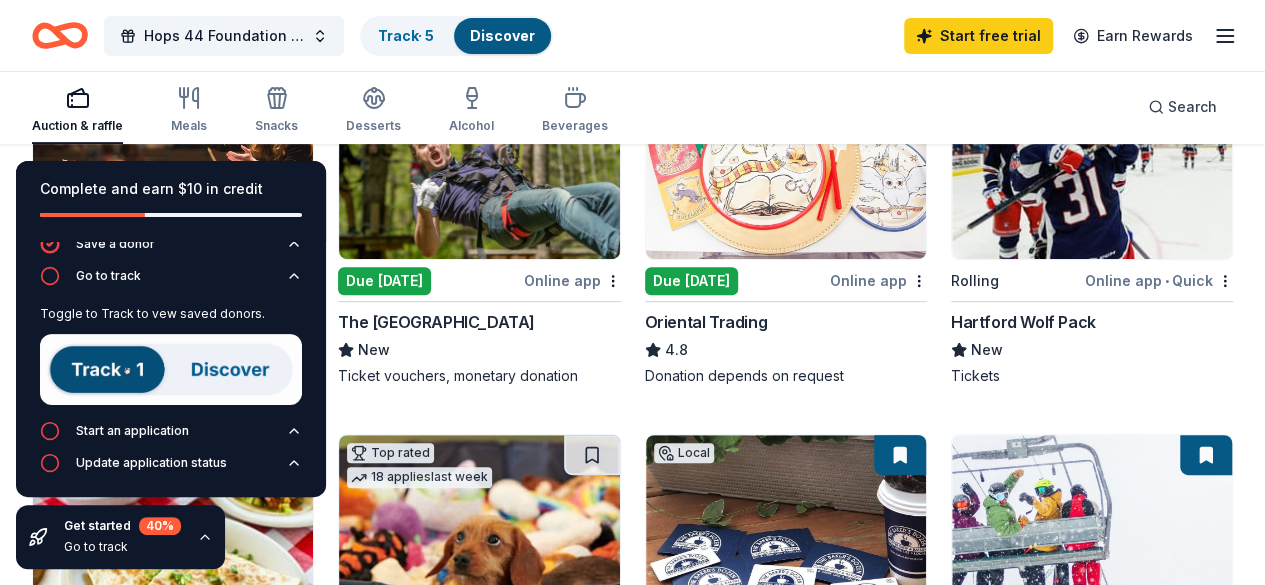 click 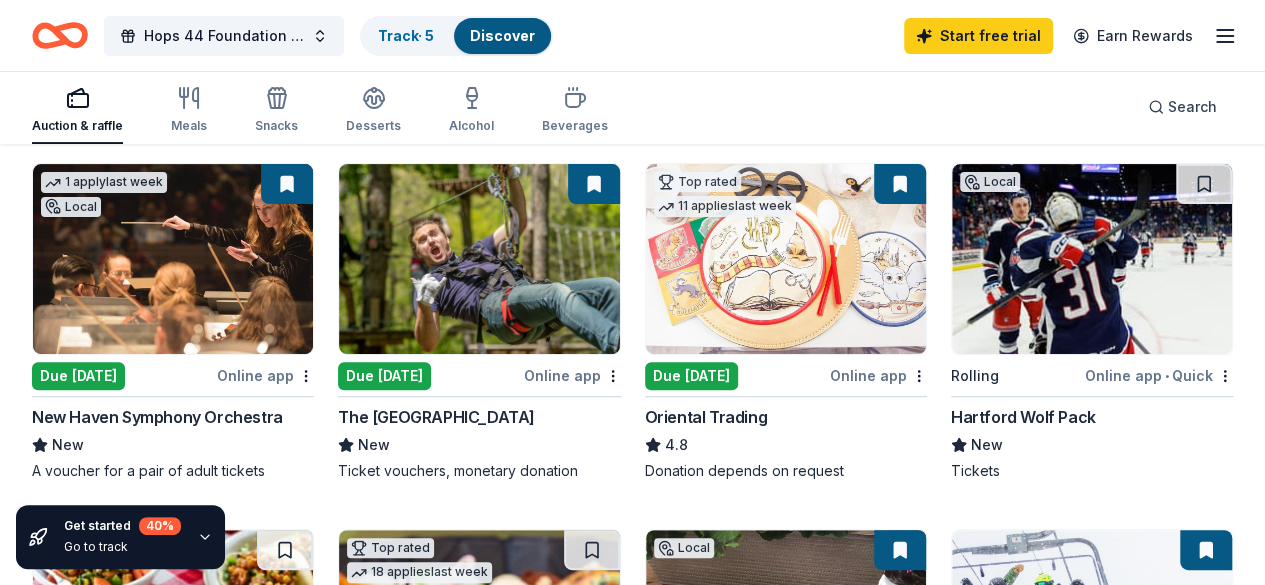 scroll, scrollTop: 200, scrollLeft: 0, axis: vertical 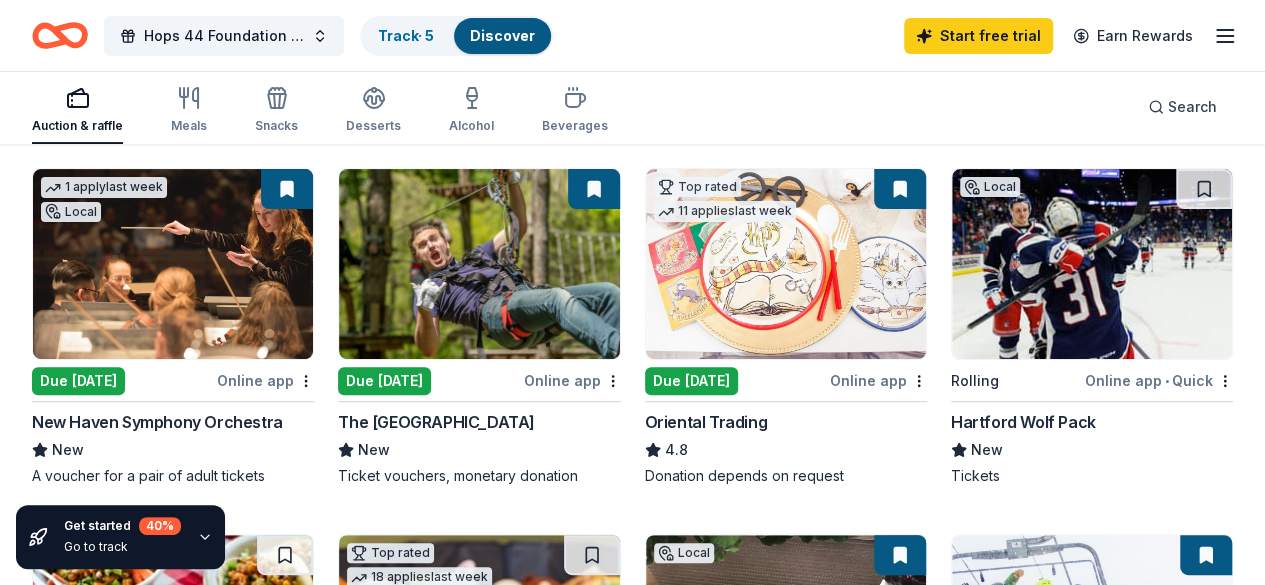 click at bounding box center [1092, 264] 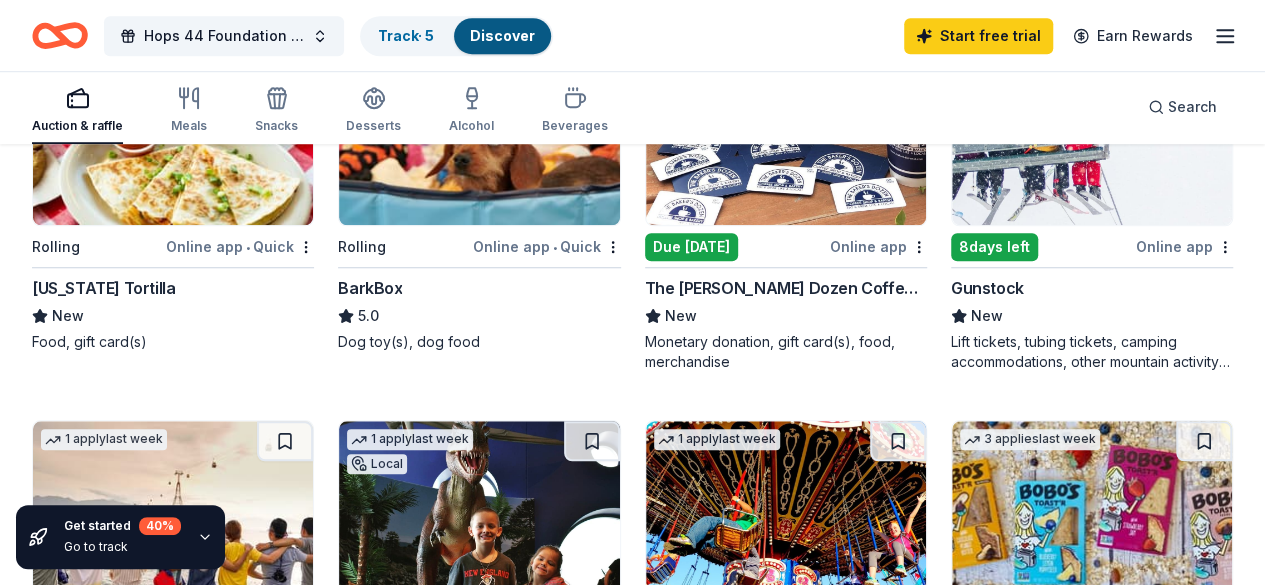scroll, scrollTop: 600, scrollLeft: 0, axis: vertical 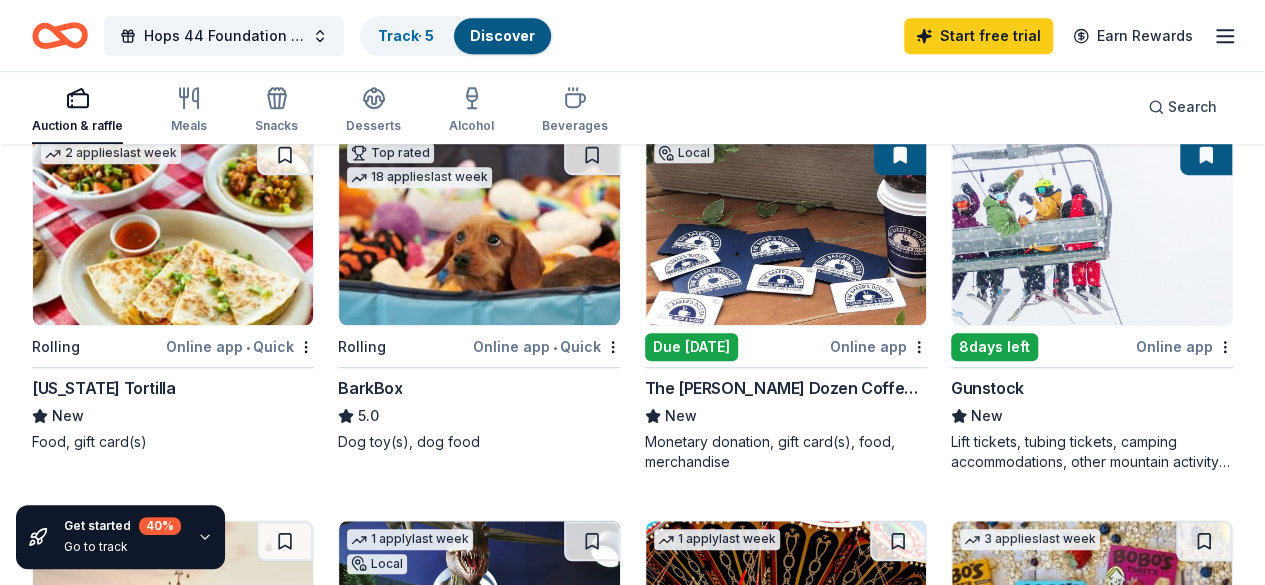 click at bounding box center [479, 616] 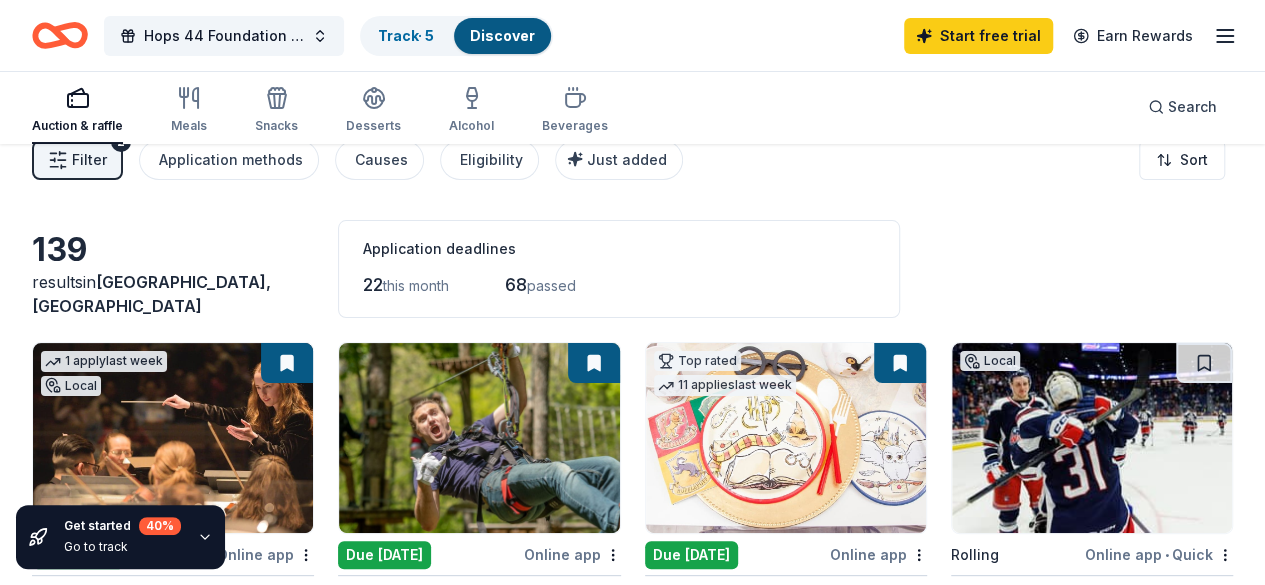 scroll, scrollTop: 0, scrollLeft: 0, axis: both 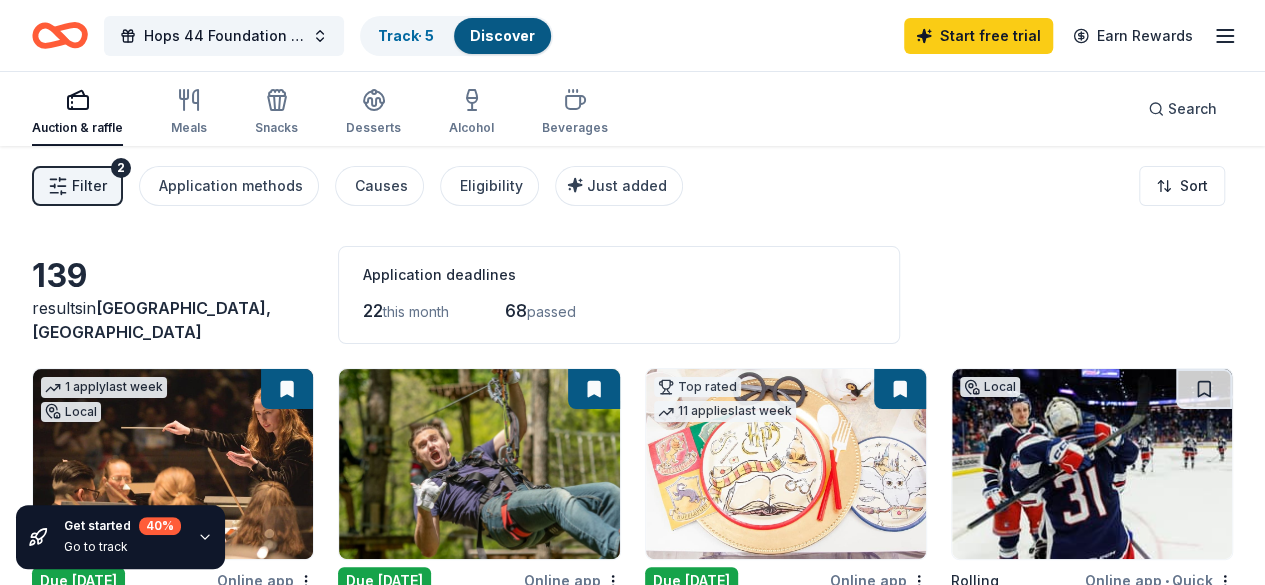 click 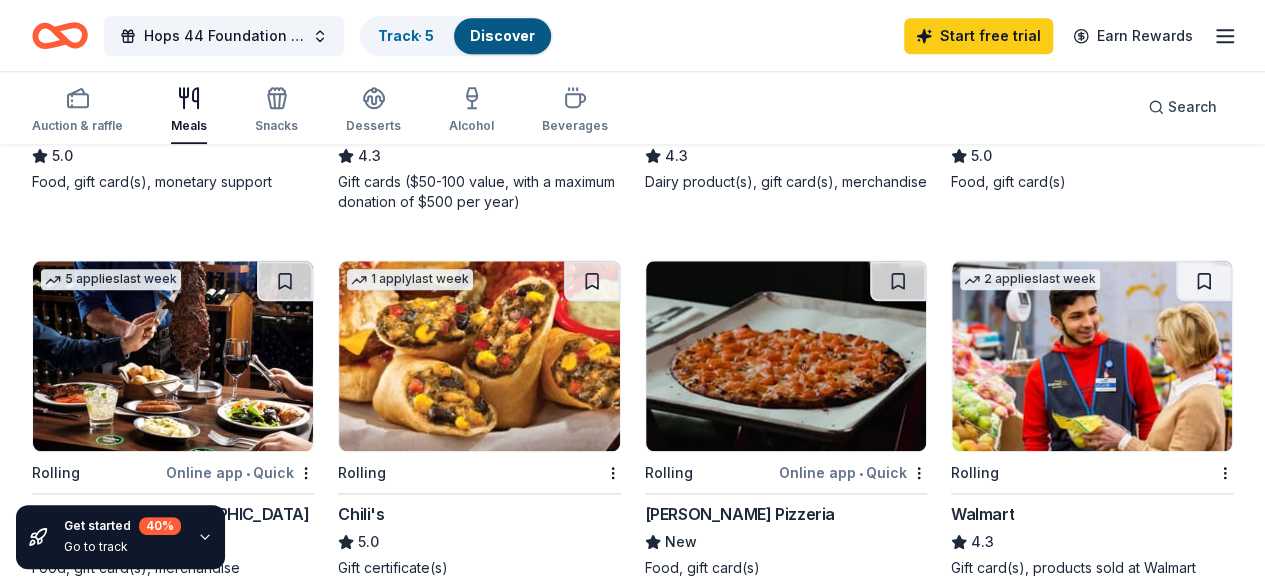 scroll, scrollTop: 900, scrollLeft: 0, axis: vertical 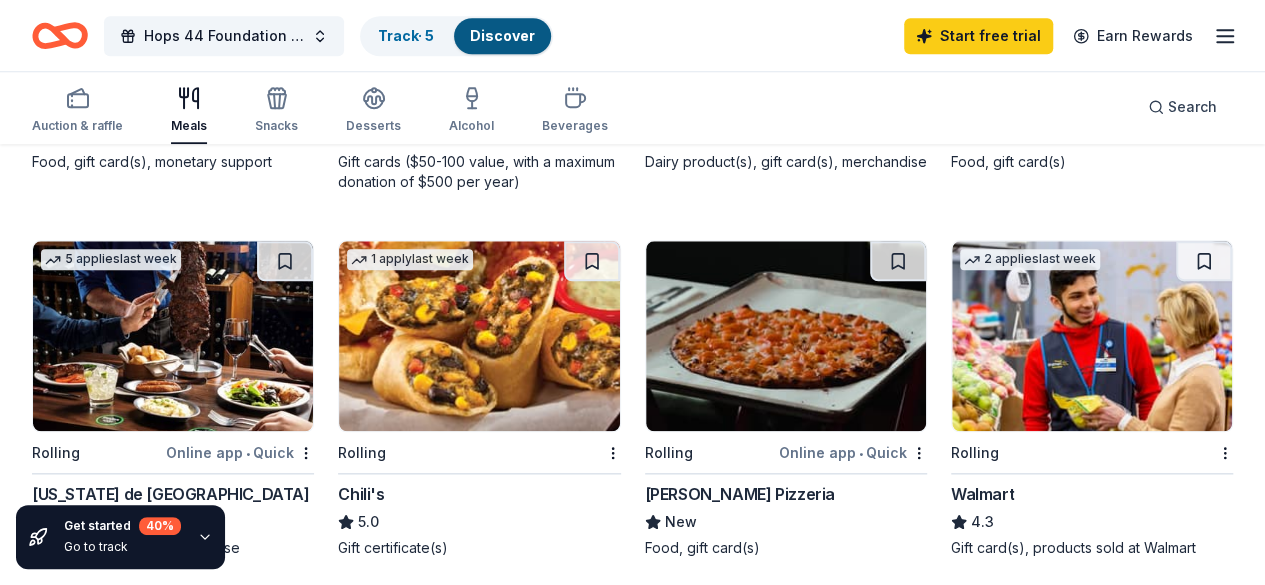 click 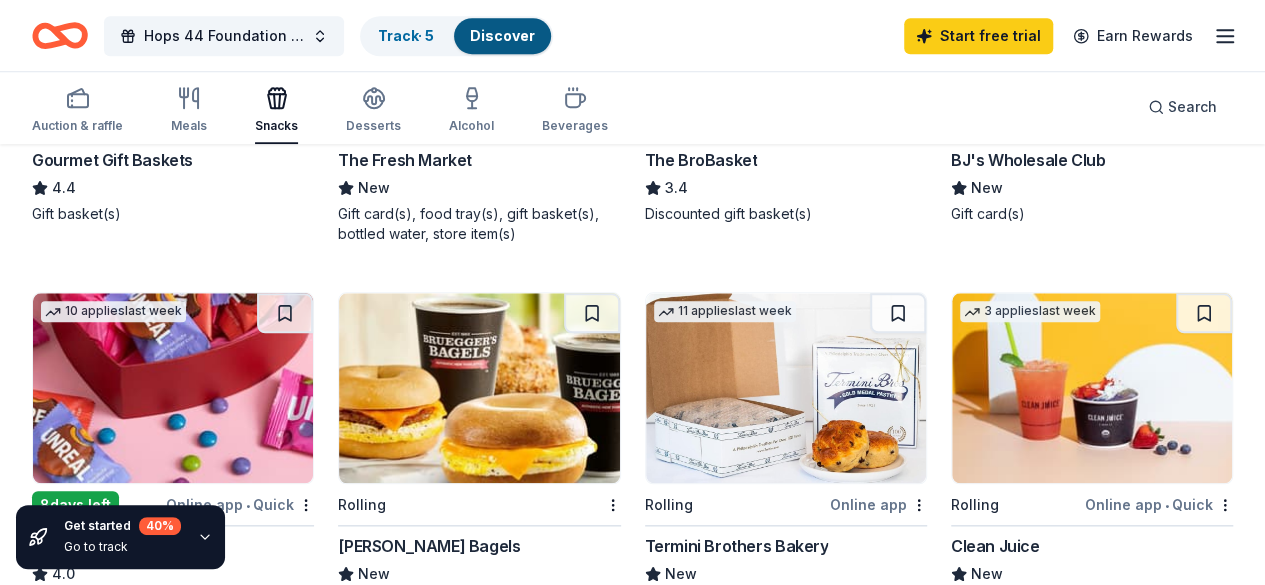 scroll, scrollTop: 900, scrollLeft: 0, axis: vertical 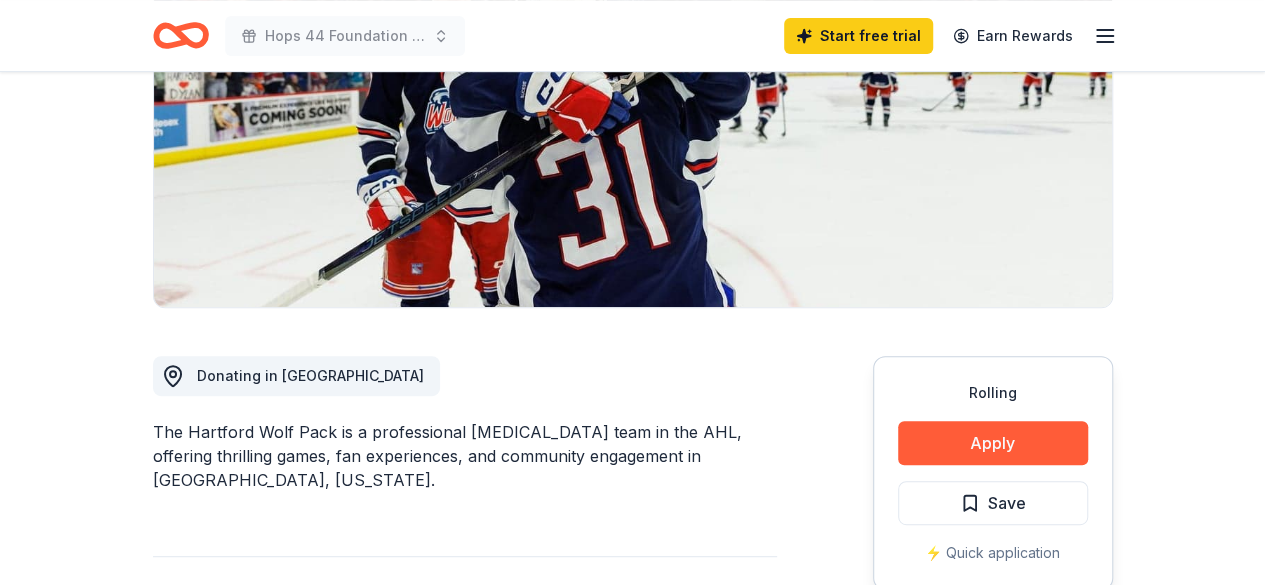 click on "Apply" at bounding box center (993, 443) 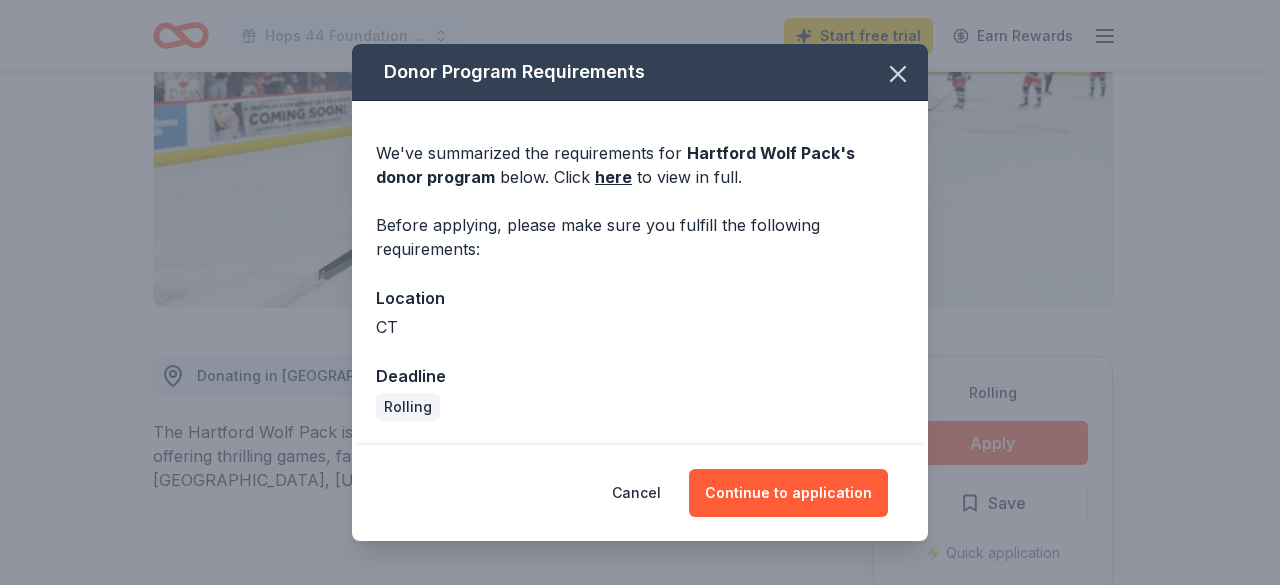 click on "Continue to application" at bounding box center [788, 493] 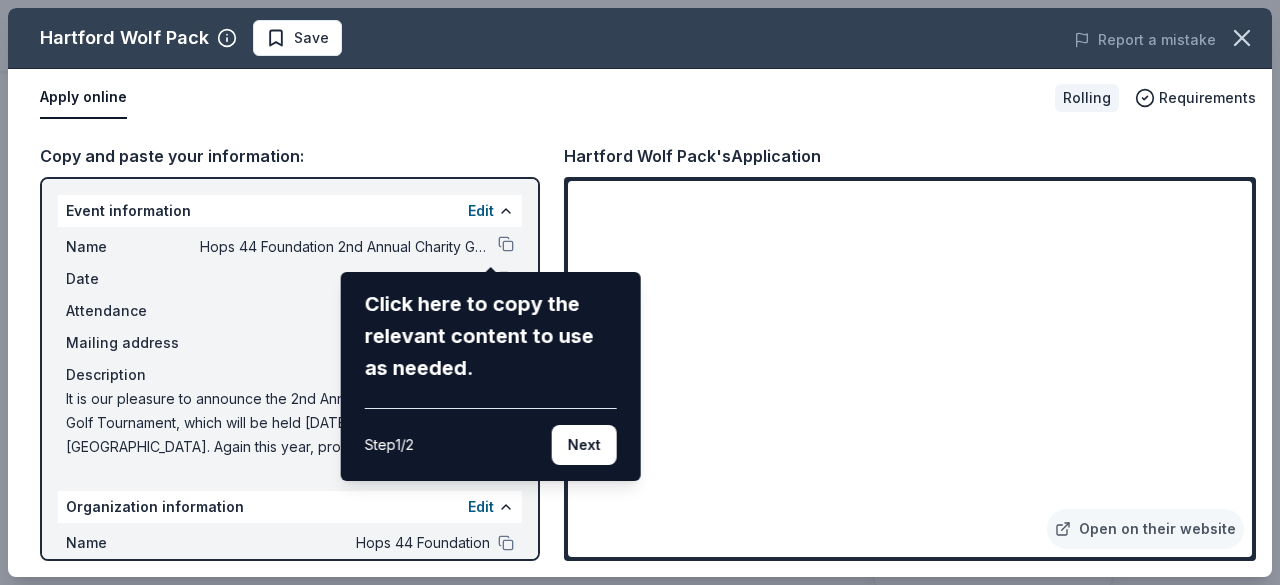 click on "Next" at bounding box center [584, 445] 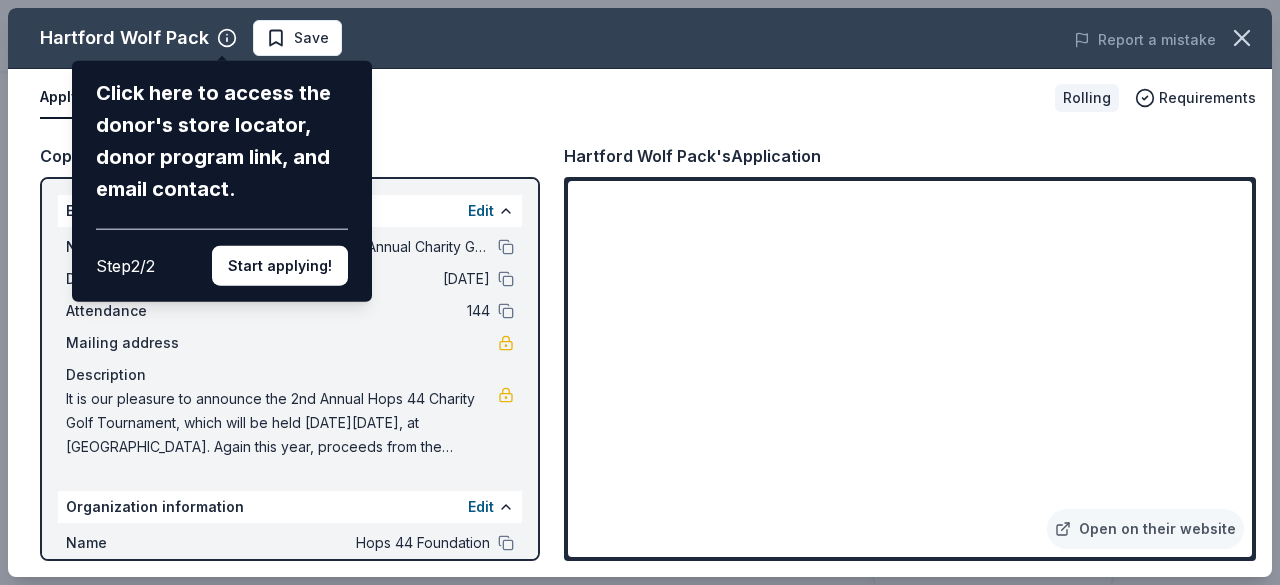 click on "Start applying!" at bounding box center [280, 266] 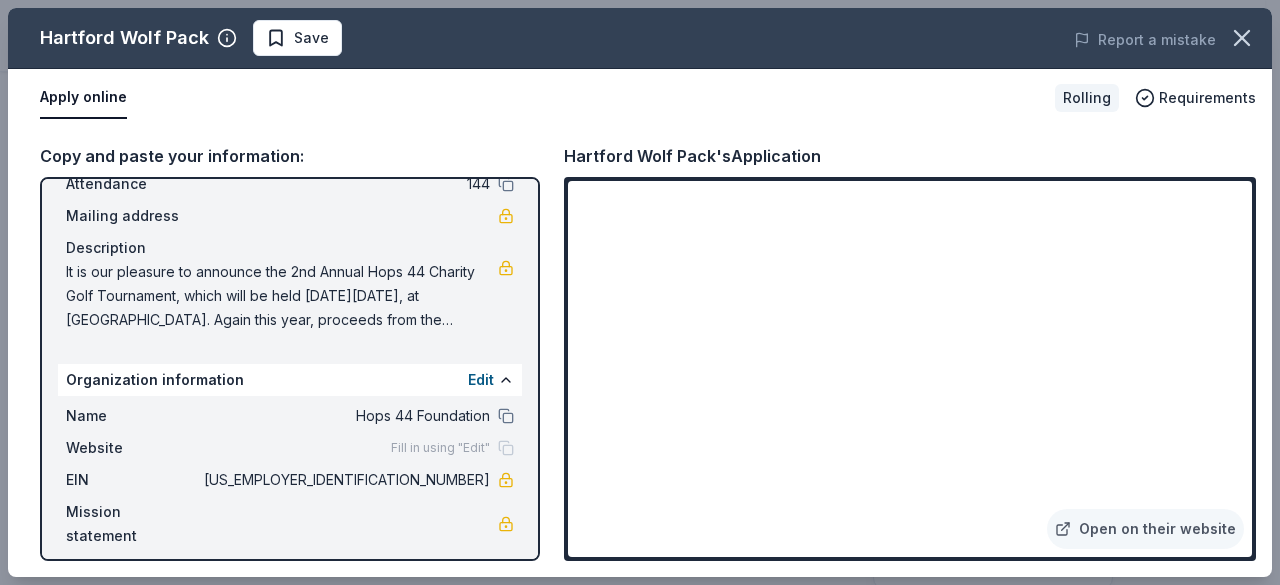 scroll, scrollTop: 140, scrollLeft: 0, axis: vertical 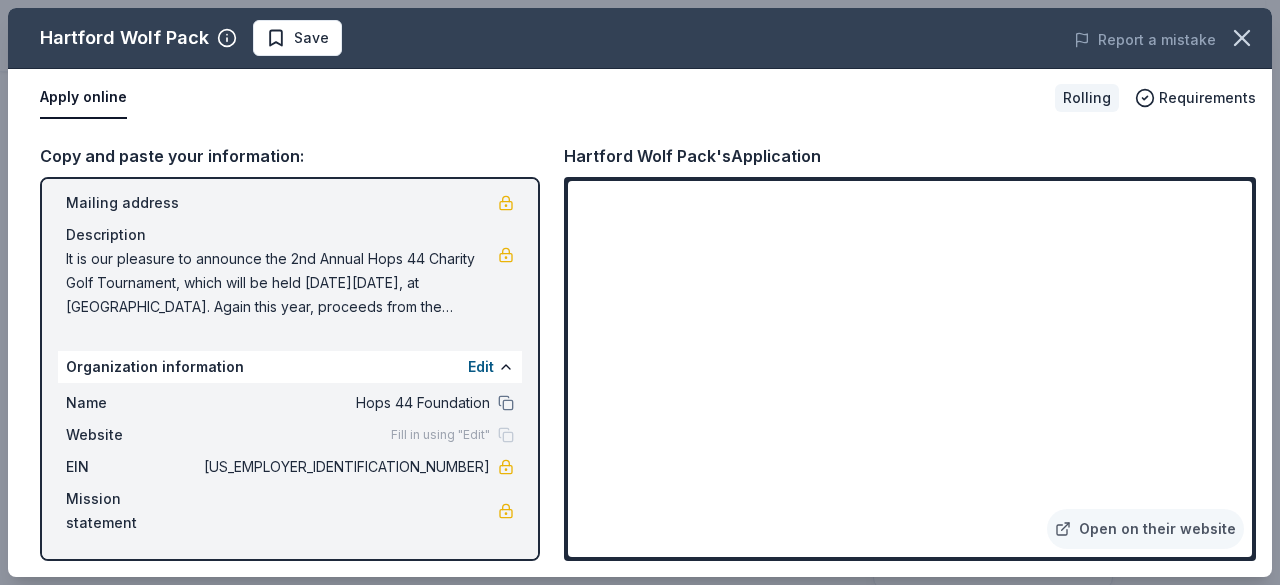 click on "Fill in using "Edit"" at bounding box center [440, 435] 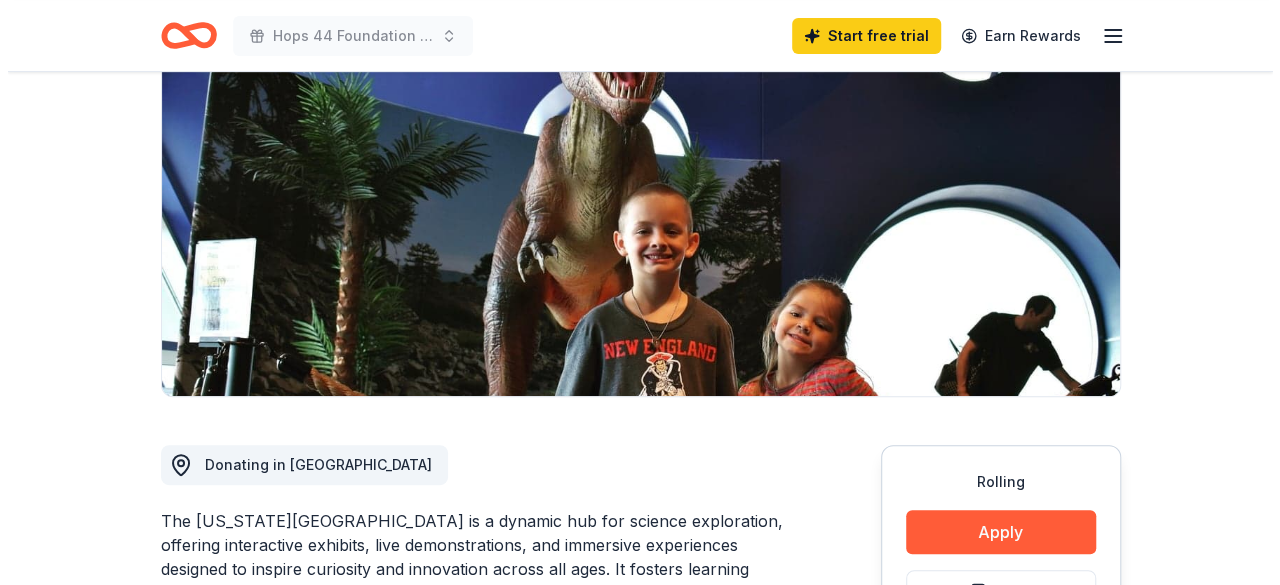 scroll, scrollTop: 300, scrollLeft: 0, axis: vertical 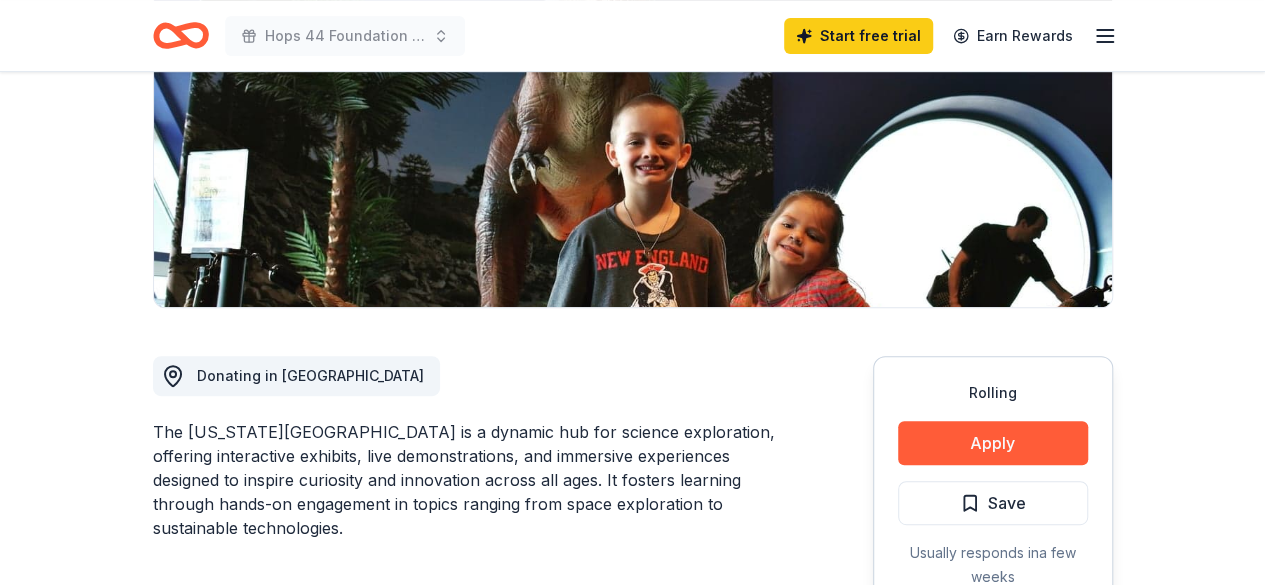 click on "Apply" at bounding box center (993, 443) 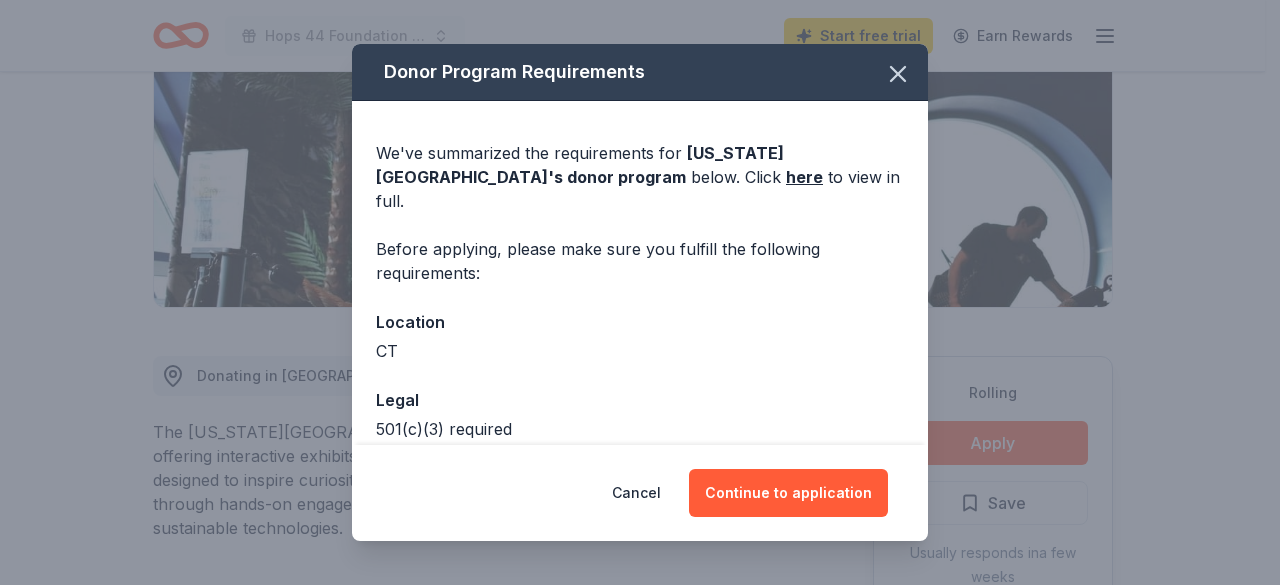 click on "Continue to application" at bounding box center [788, 493] 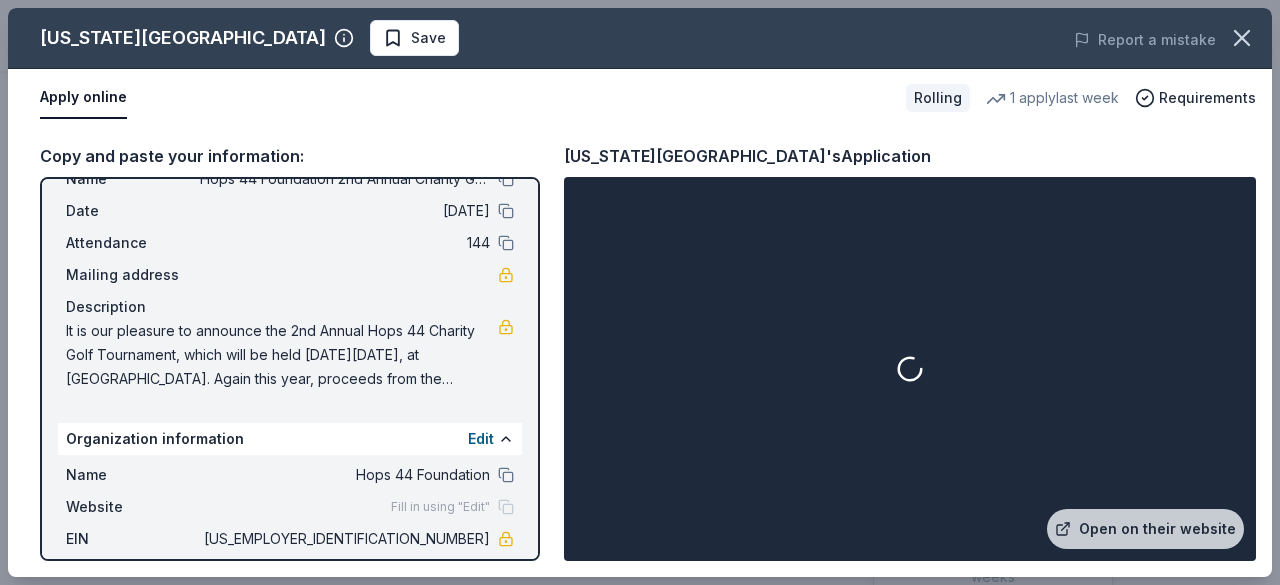 scroll, scrollTop: 100, scrollLeft: 0, axis: vertical 